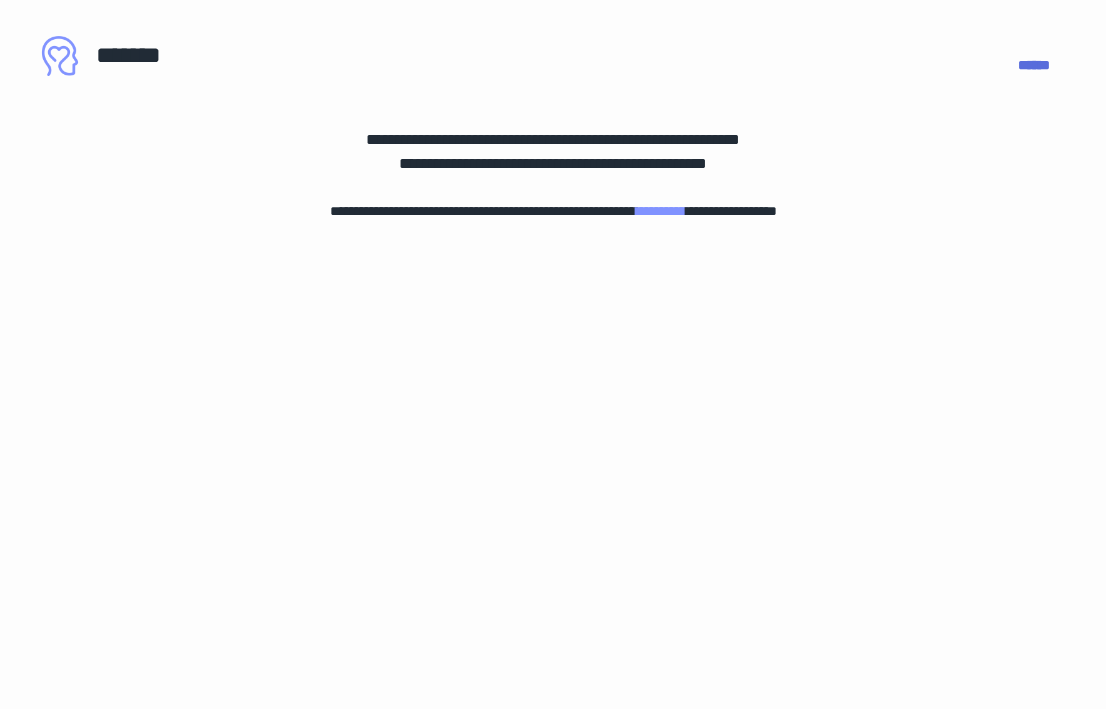 scroll, scrollTop: 0, scrollLeft: 0, axis: both 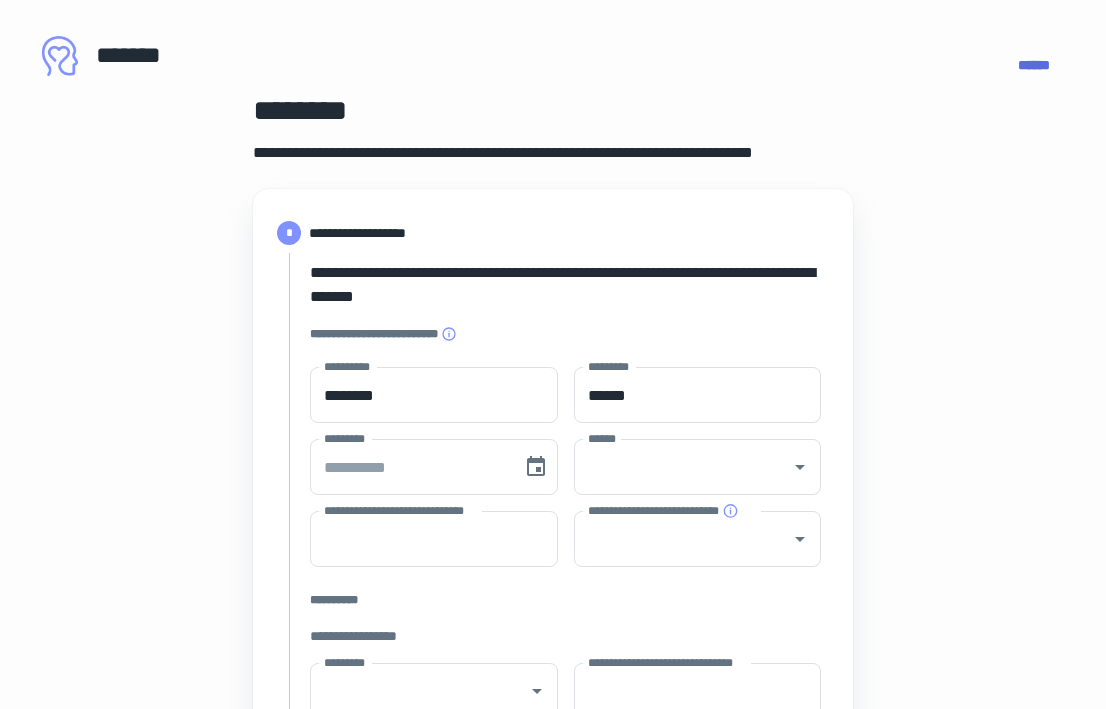 type on "****" 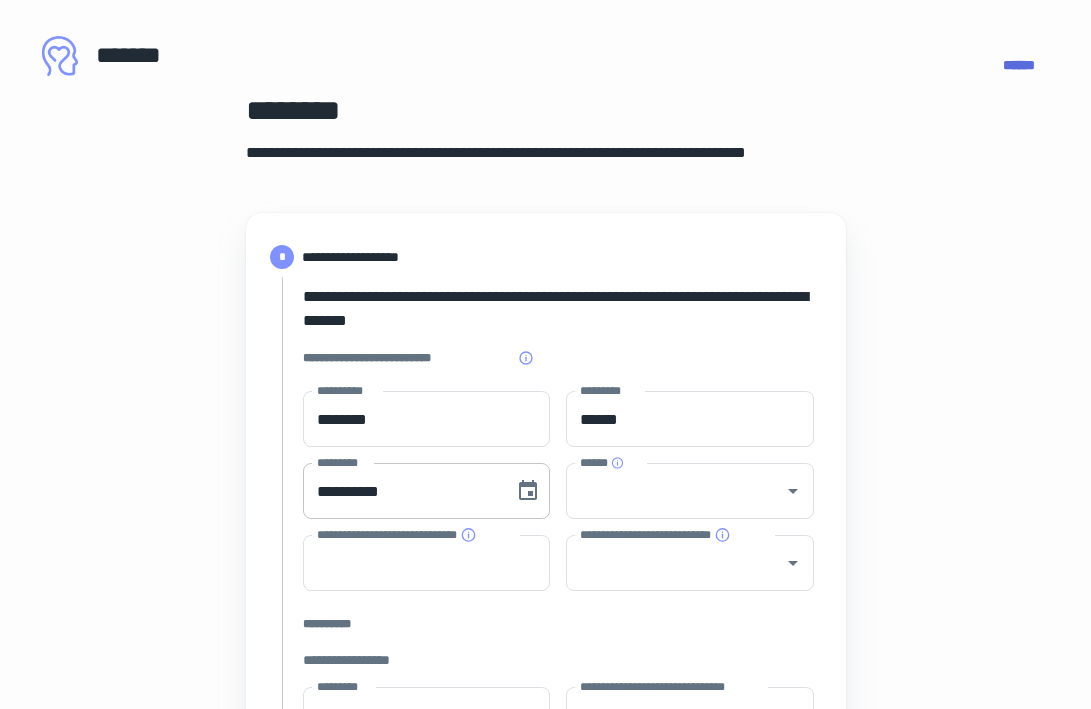 click on "**********" at bounding box center (402, 491) 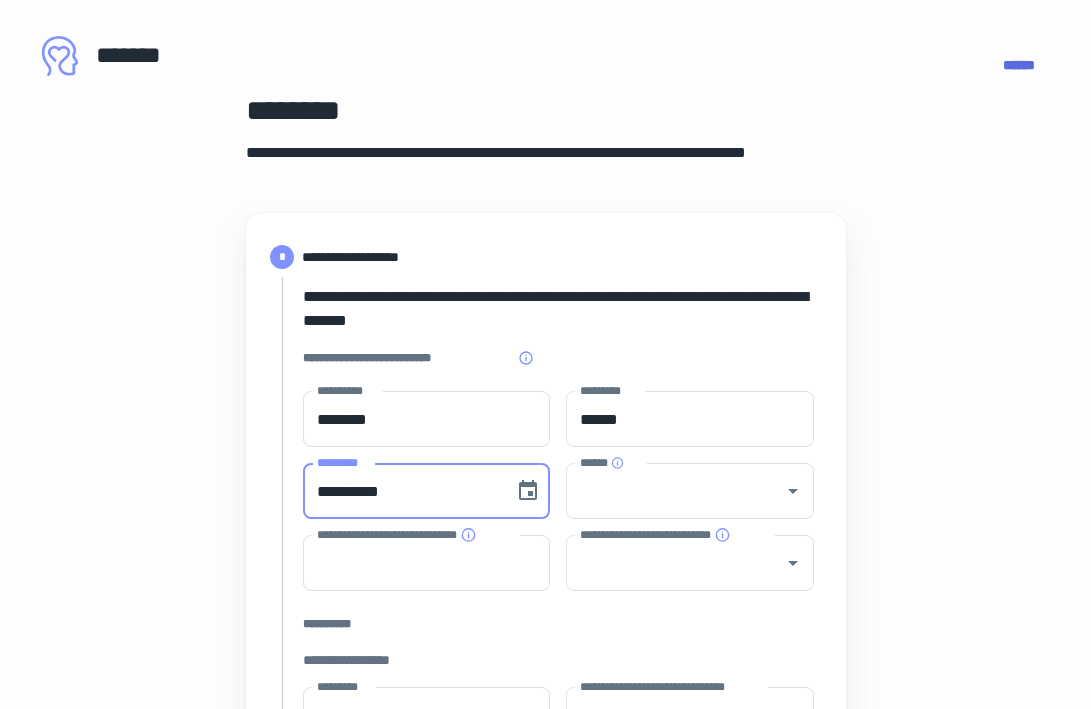 click on "**********" at bounding box center [402, 491] 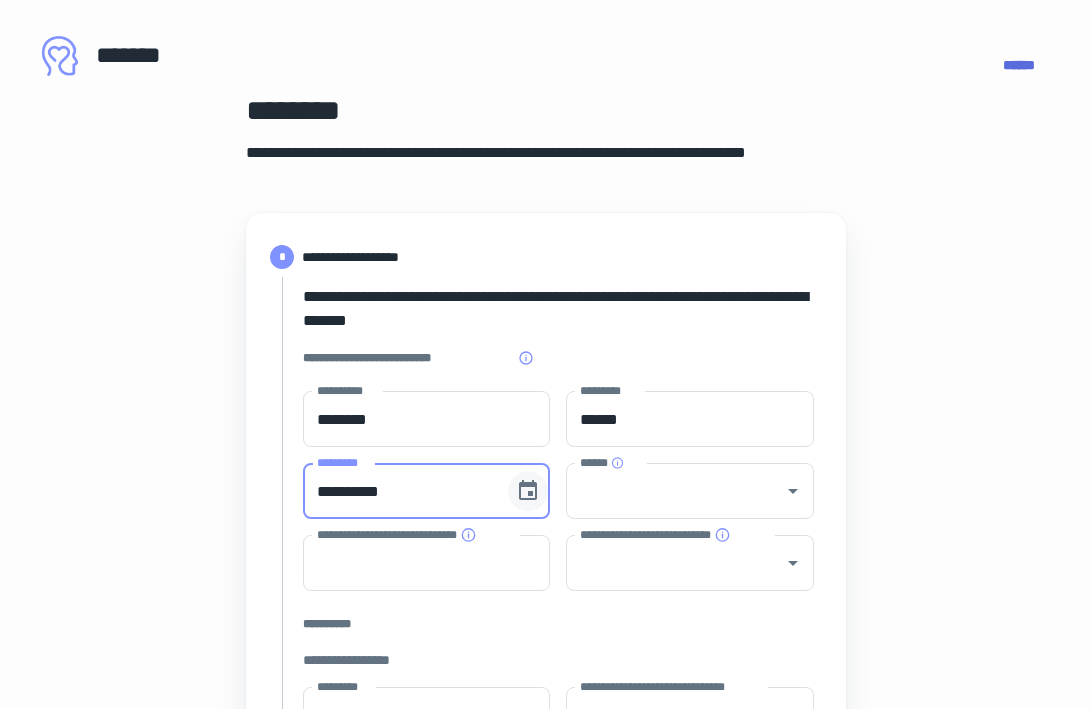 click 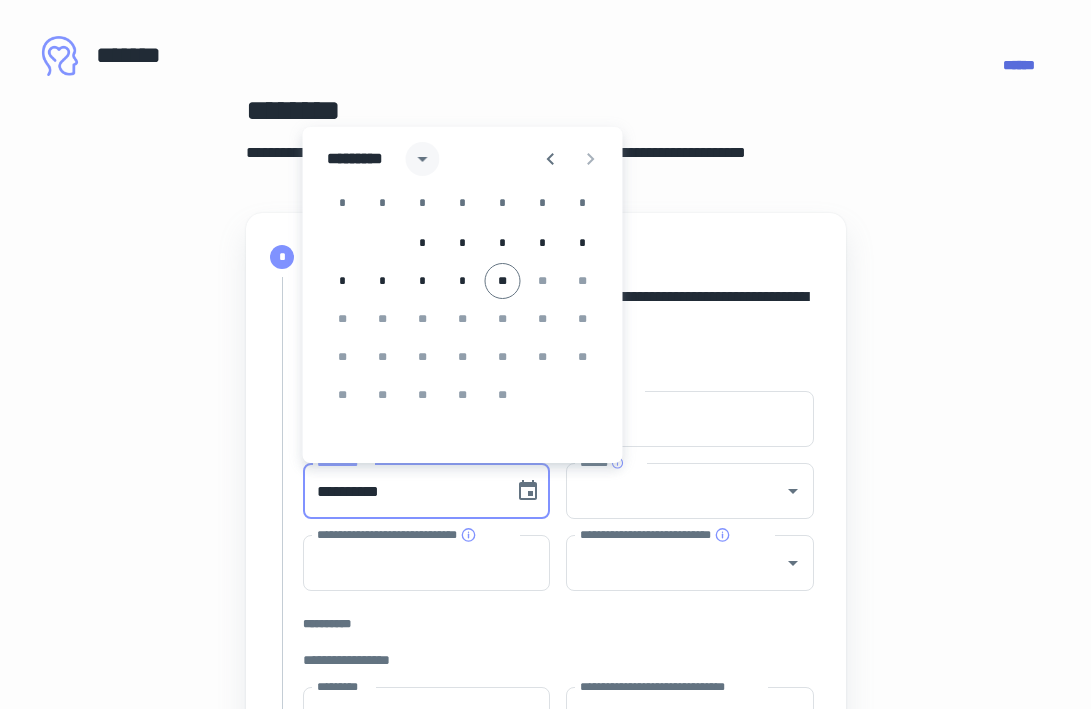 click 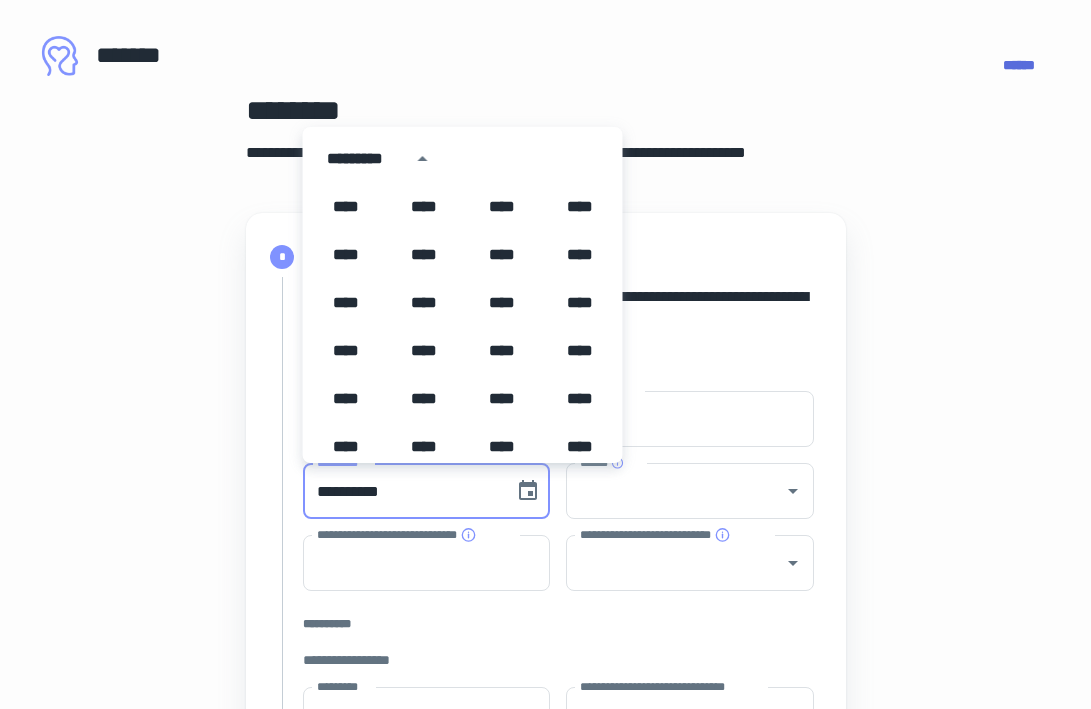scroll, scrollTop: 1256, scrollLeft: 0, axis: vertical 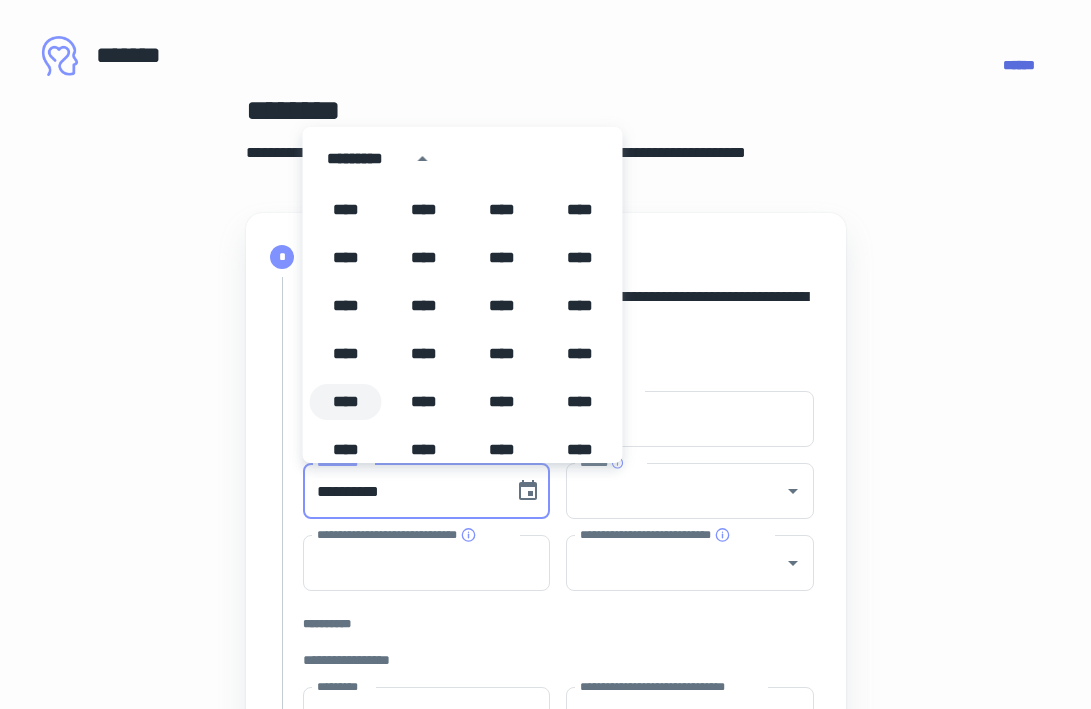 click on "****" at bounding box center [346, 402] 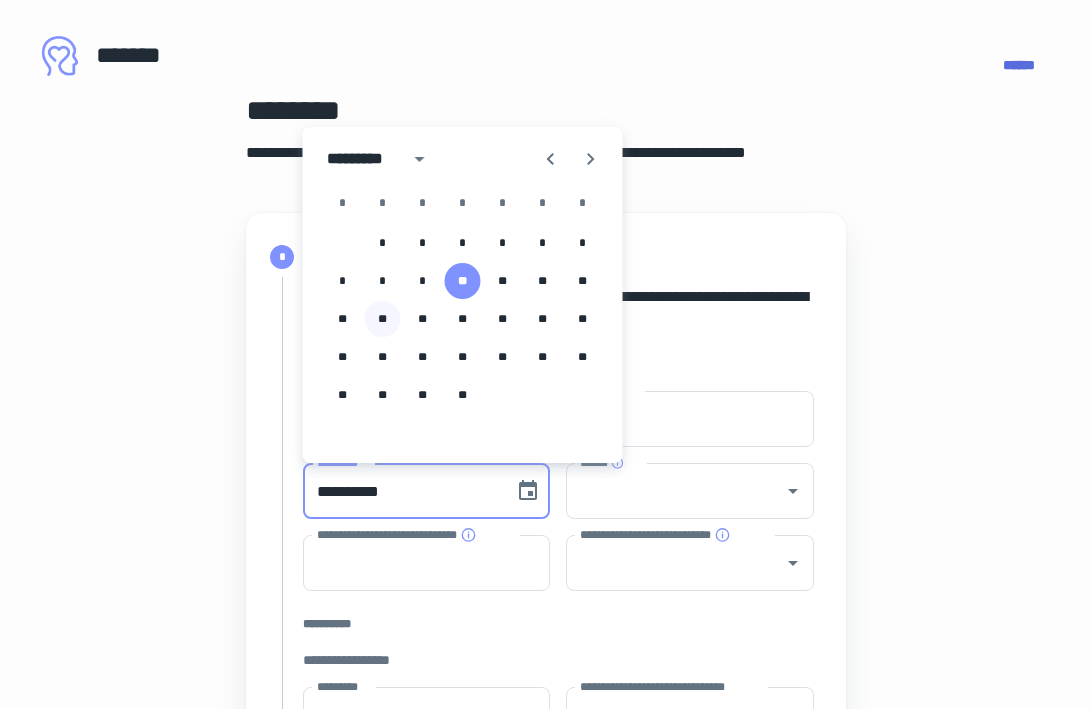 click on "**" at bounding box center [383, 319] 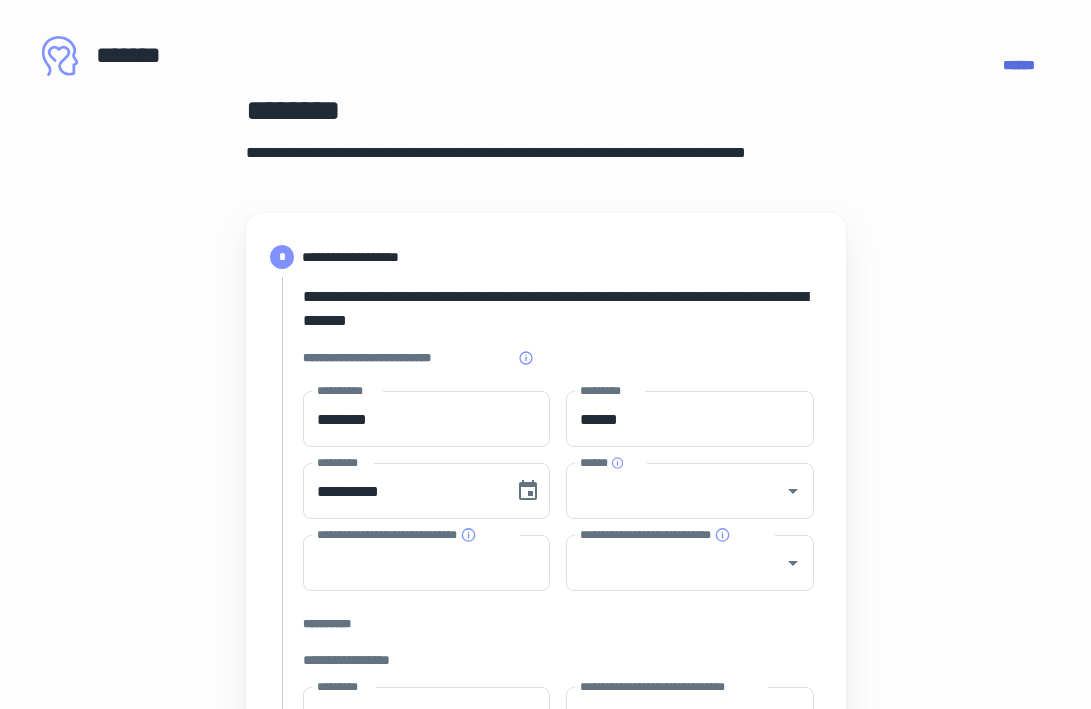 click on "**********" at bounding box center (545, 861) 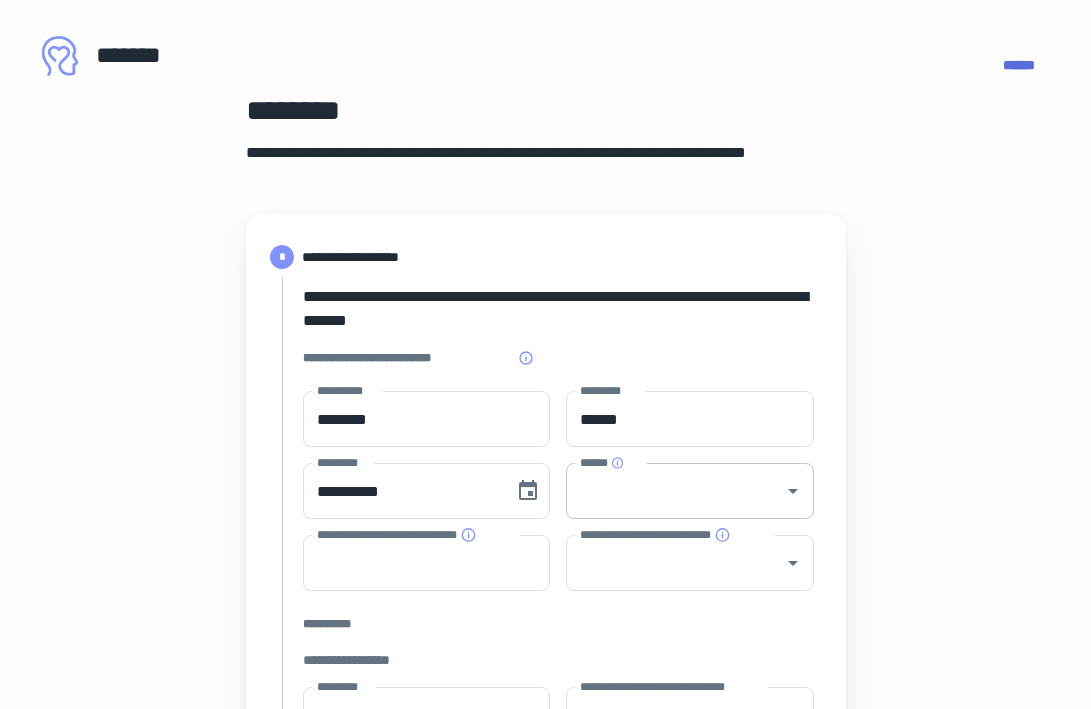 click on "******" at bounding box center [675, 491] 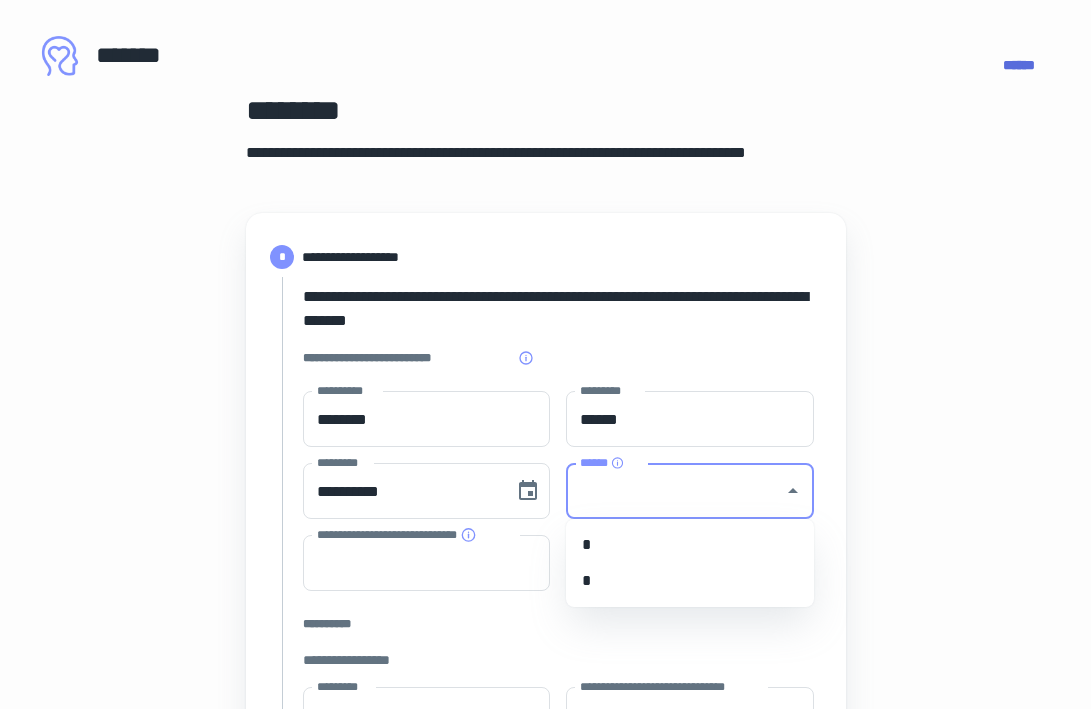 click on "*" at bounding box center (690, 581) 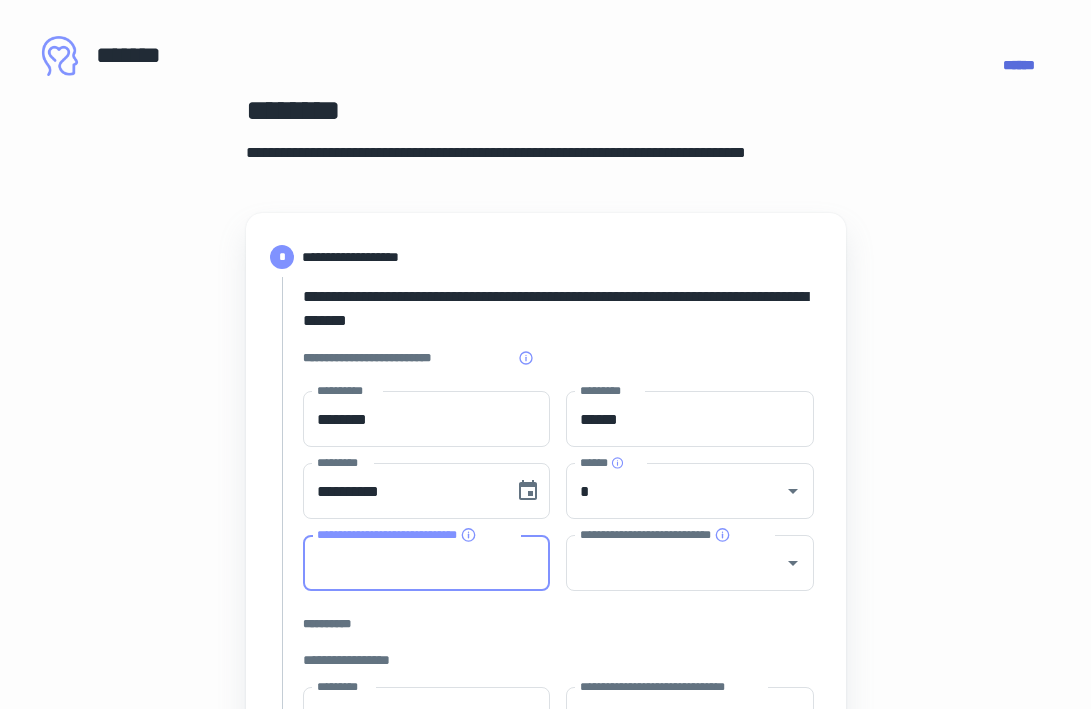 click on "**********" at bounding box center (427, 563) 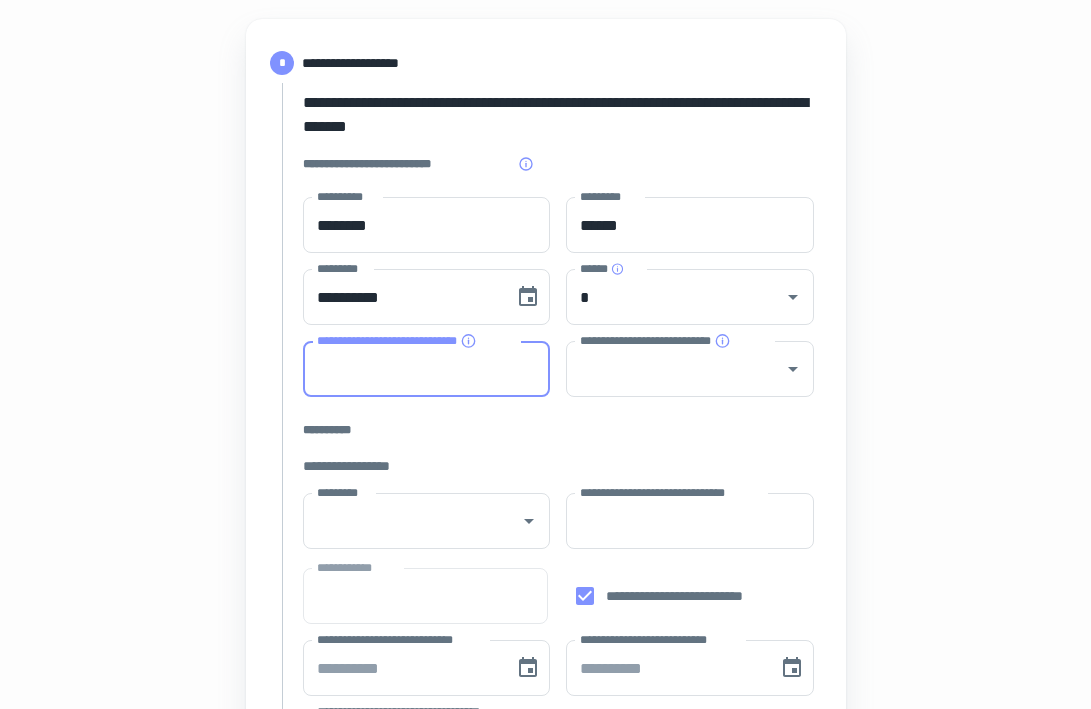 scroll, scrollTop: 192, scrollLeft: 0, axis: vertical 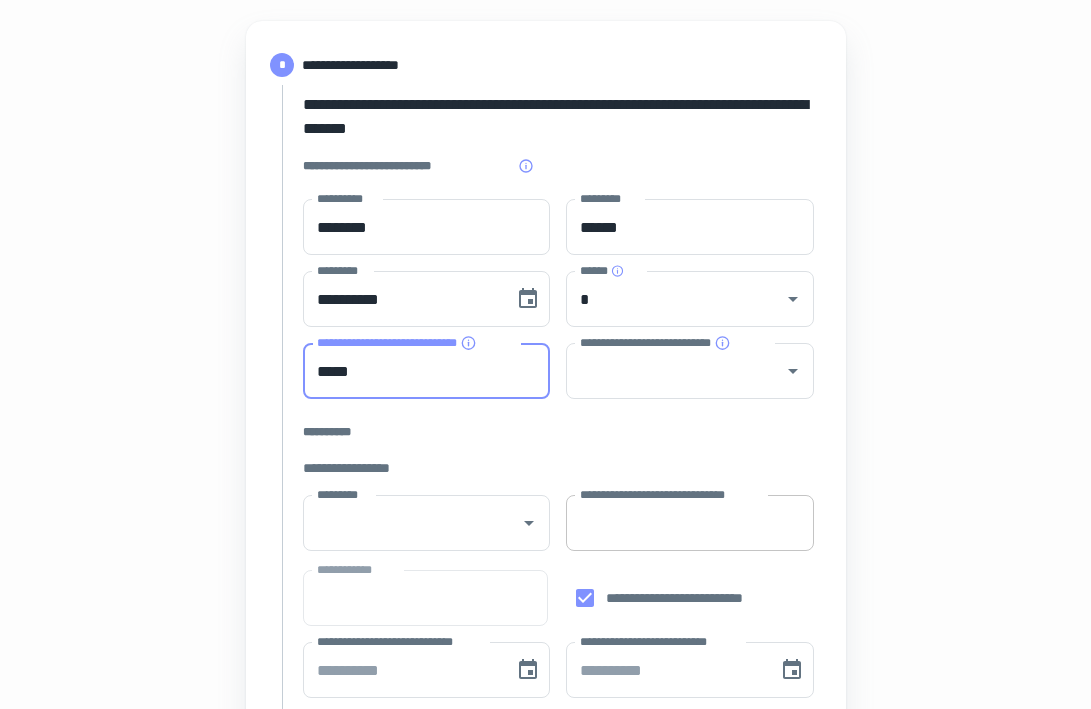 type on "*****" 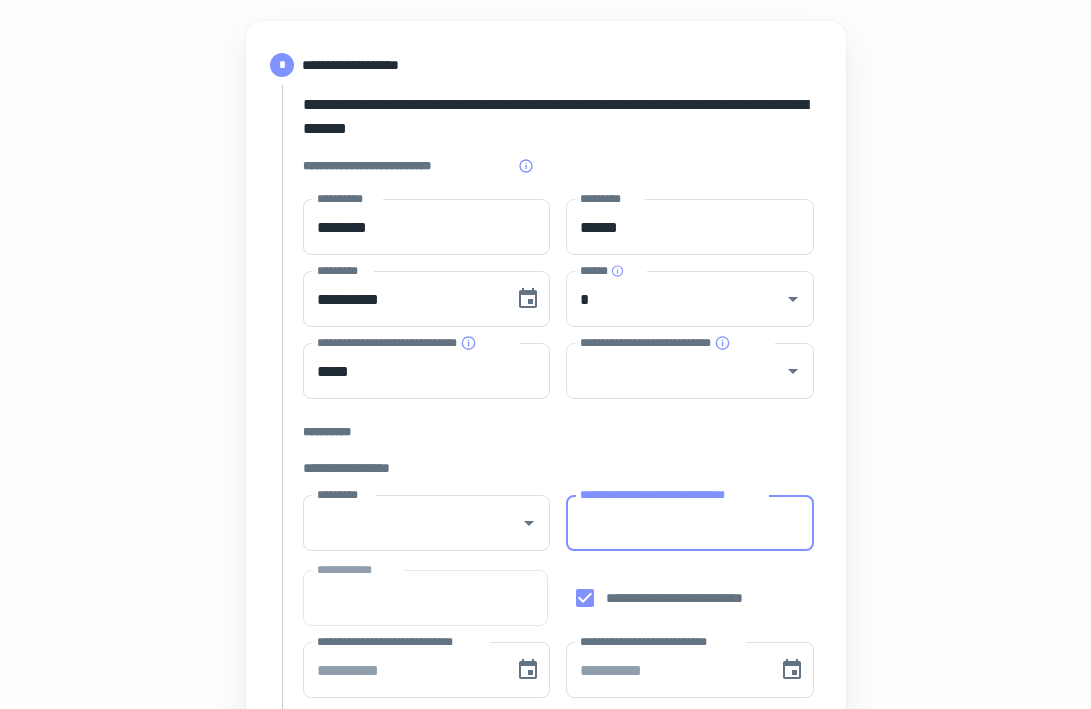 click on "**********" at bounding box center [690, 523] 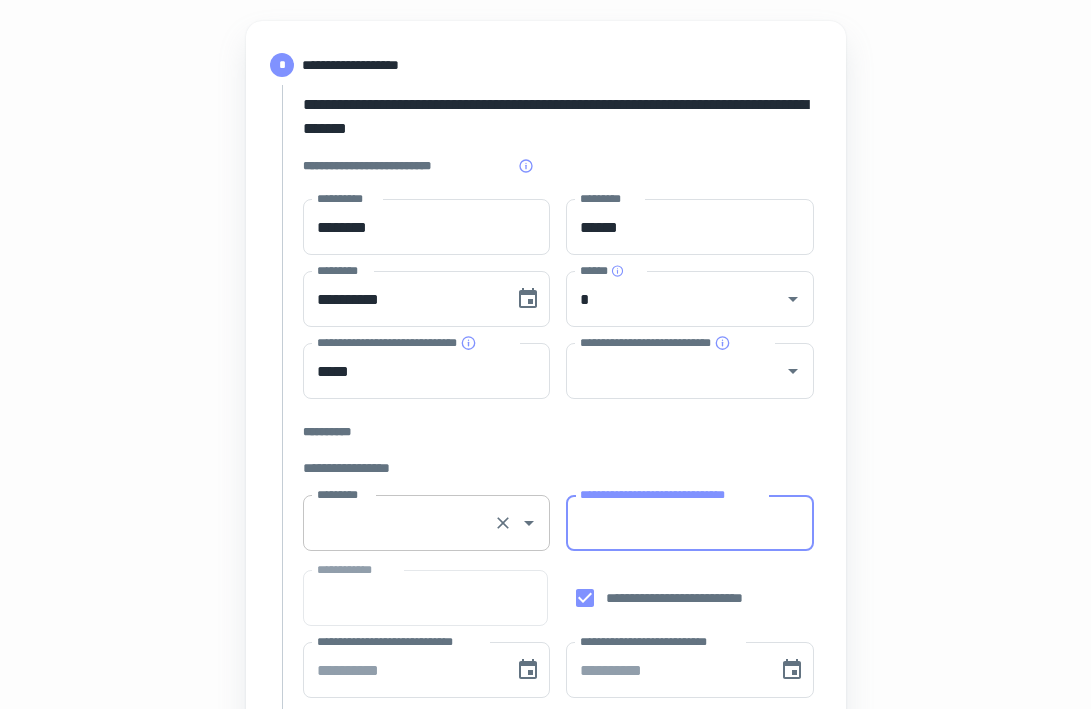 click on "*********" at bounding box center [399, 523] 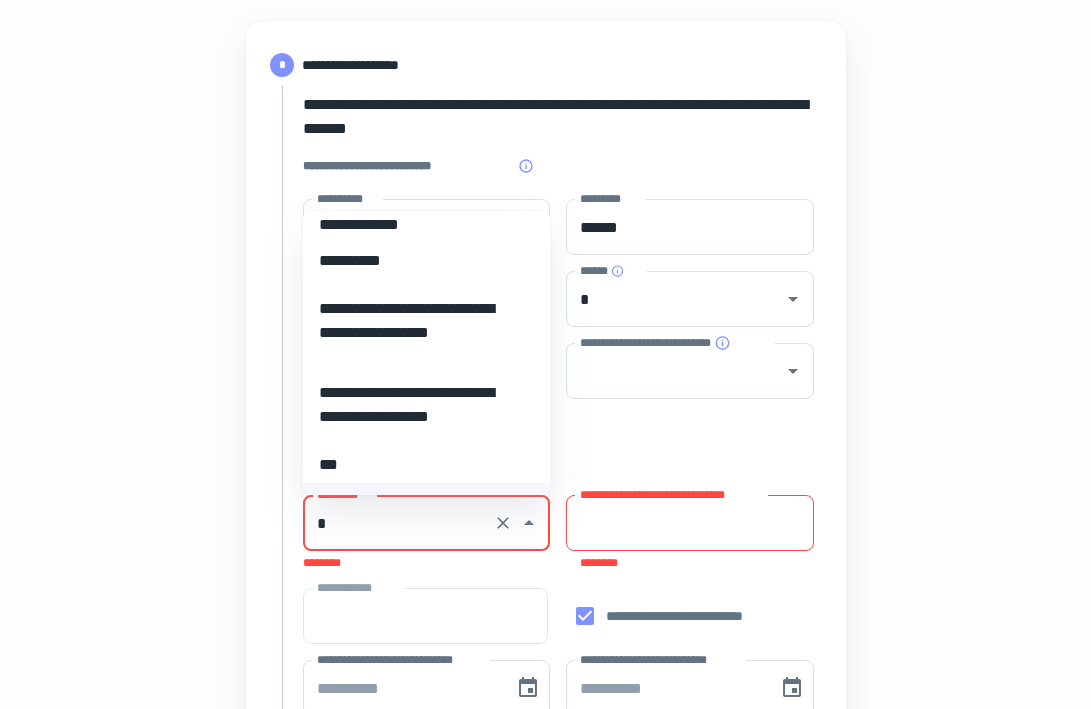 scroll, scrollTop: 0, scrollLeft: 0, axis: both 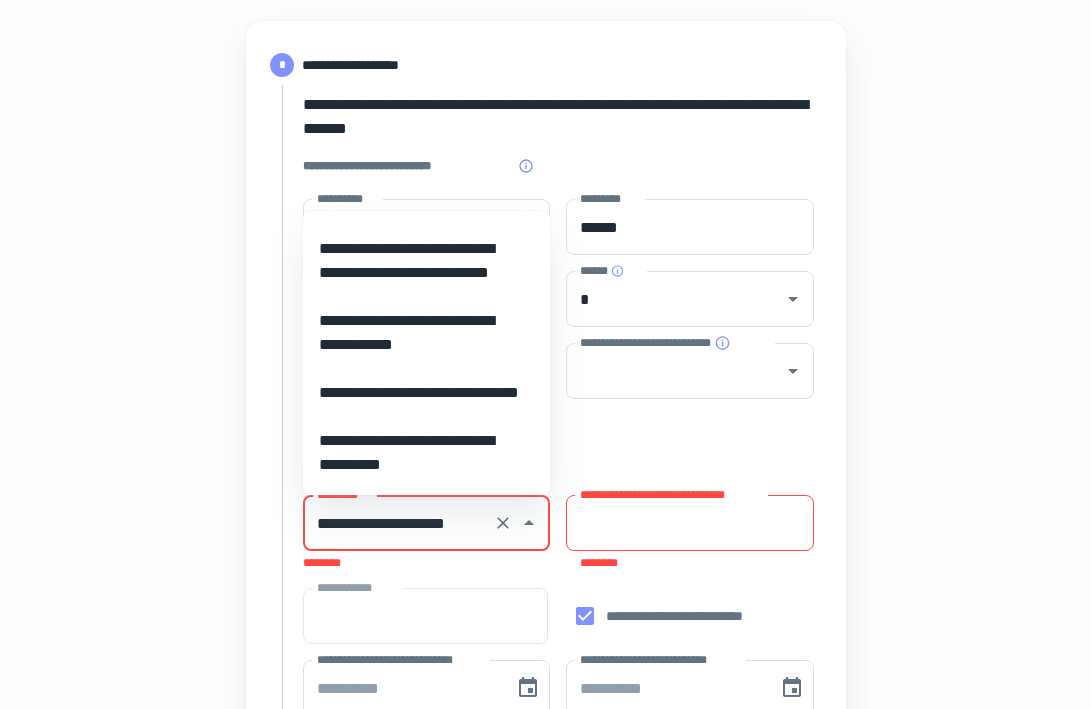 type on "**********" 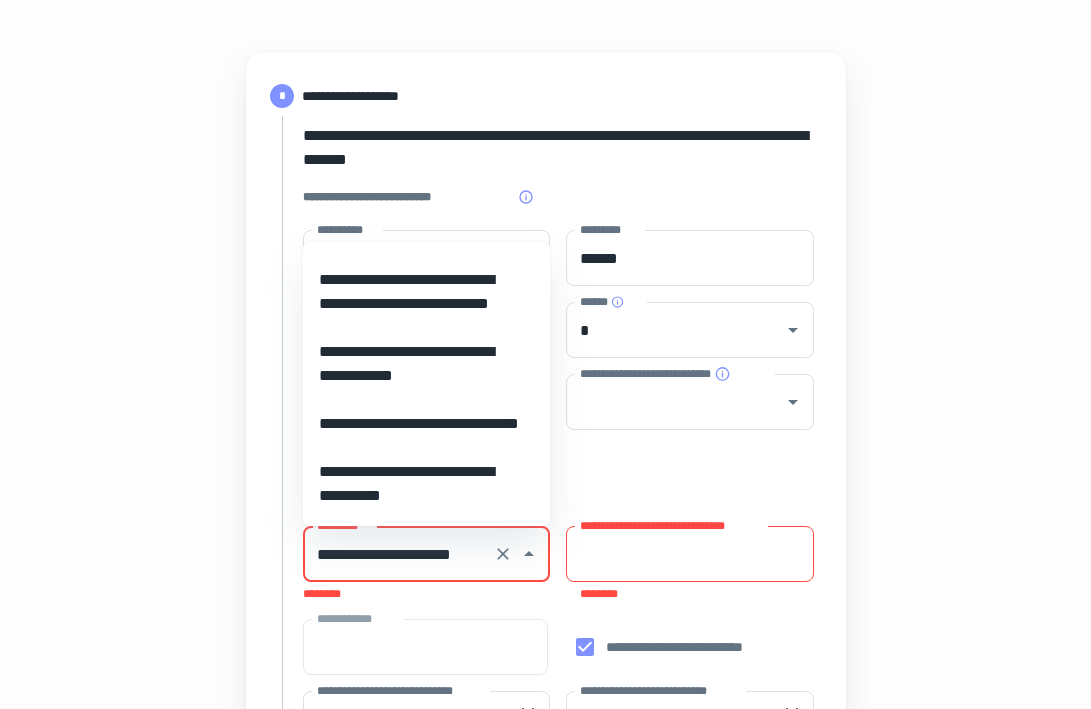 scroll, scrollTop: 160, scrollLeft: 0, axis: vertical 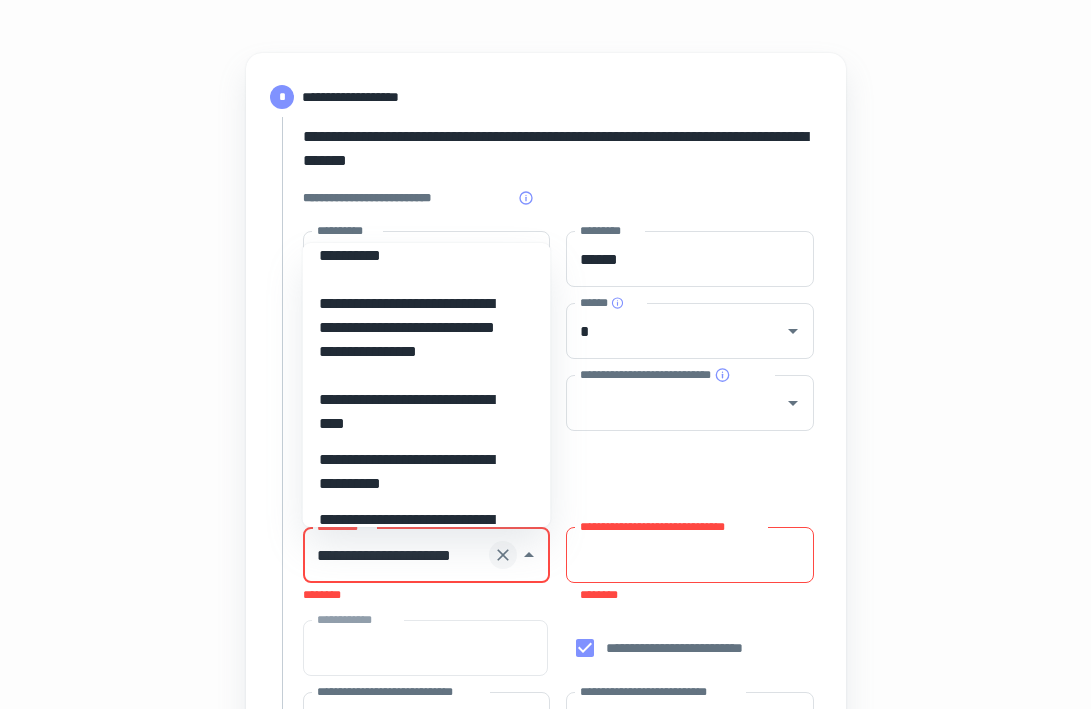 click 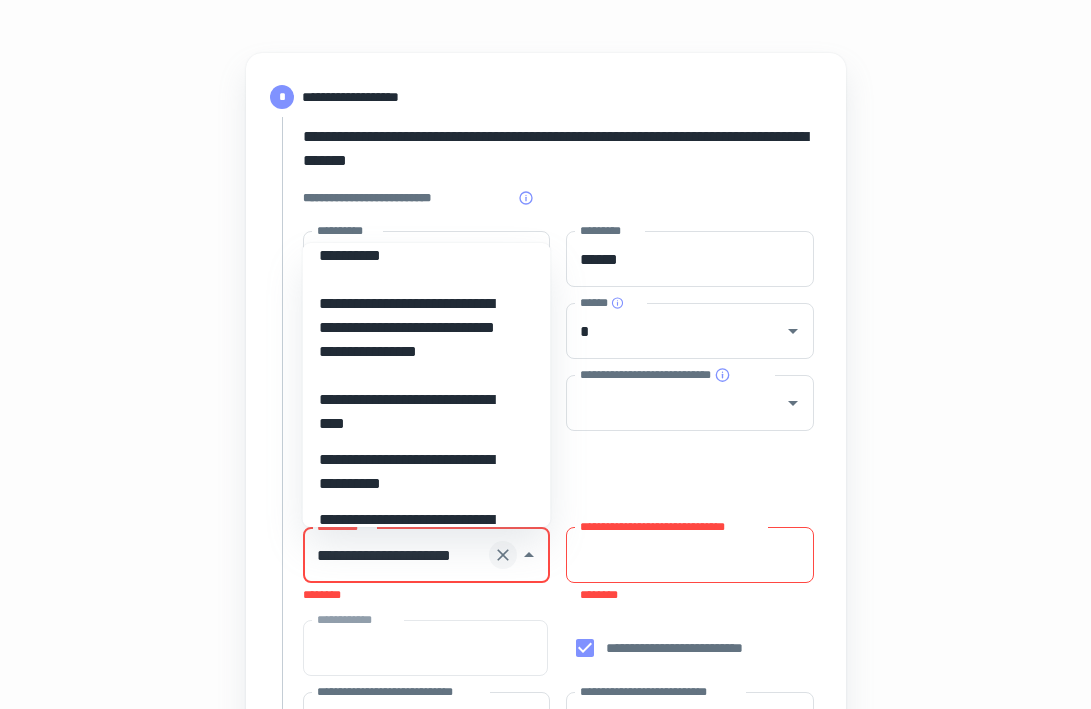 type 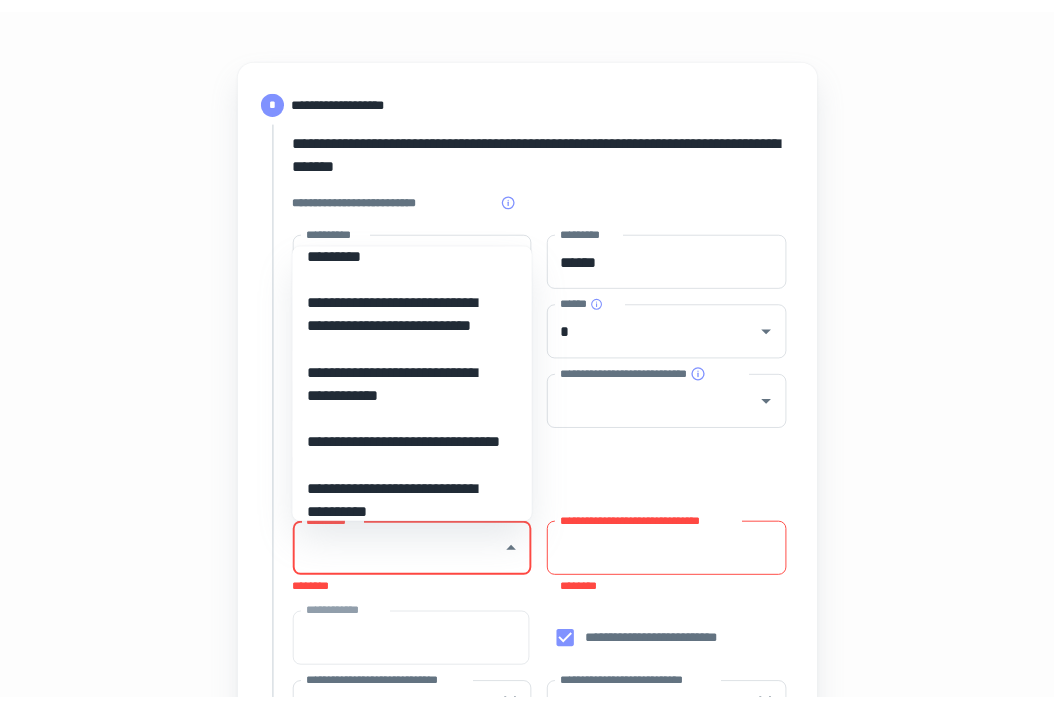 scroll, scrollTop: 817, scrollLeft: 0, axis: vertical 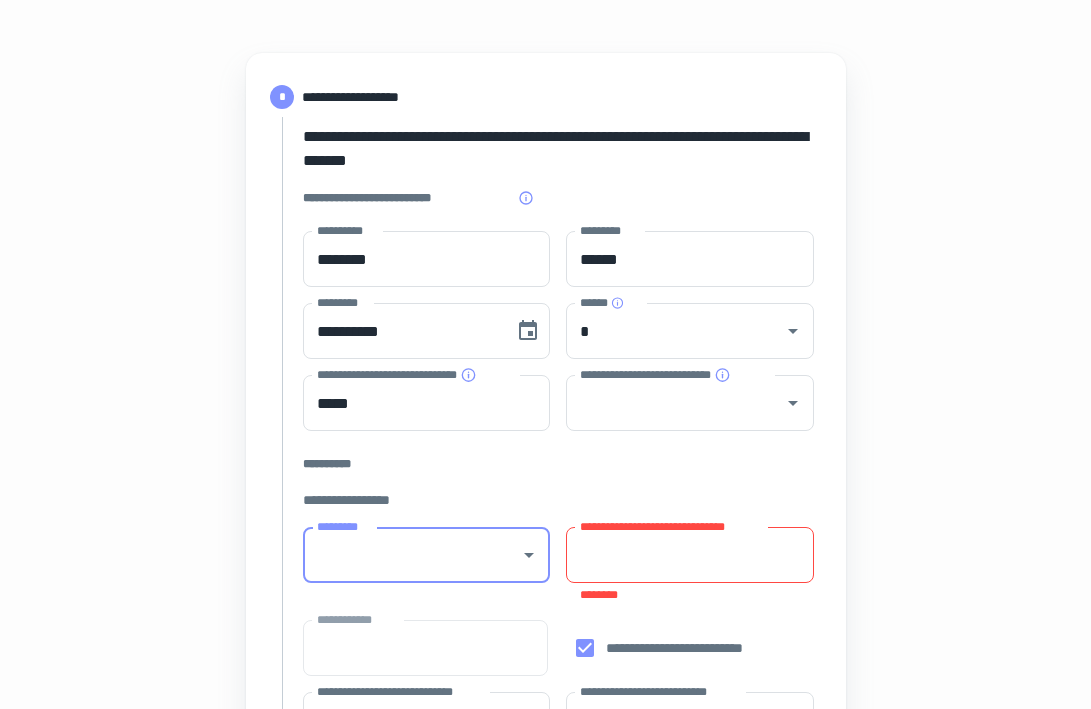 click on "**********" at bounding box center [546, 772] 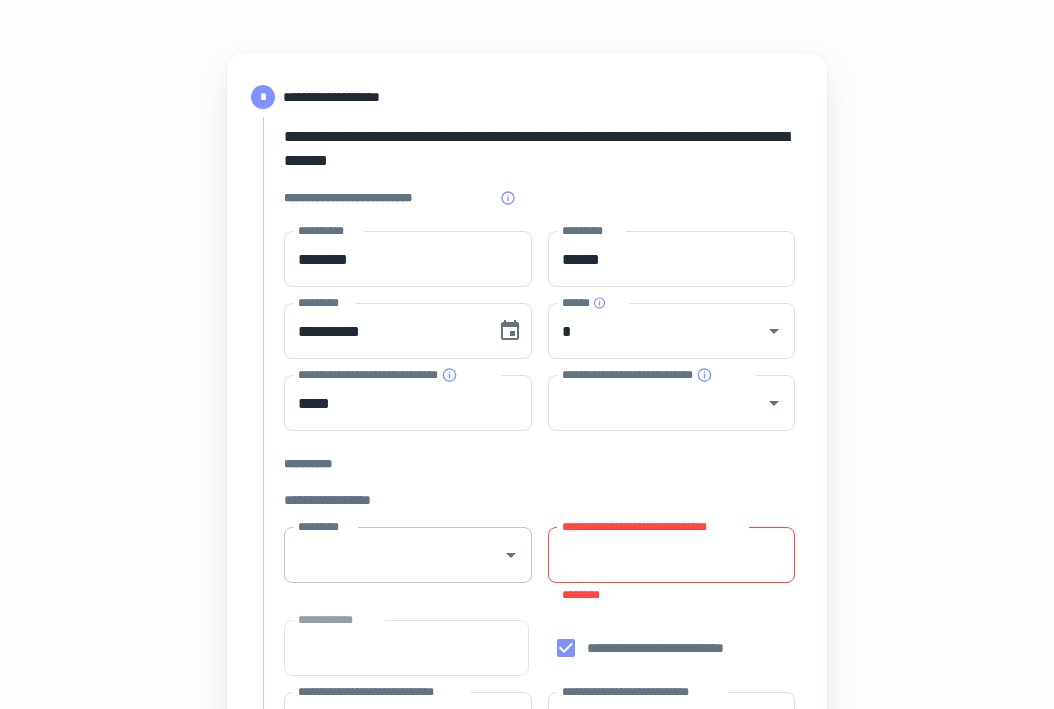 click on "**********" at bounding box center (672, 555) 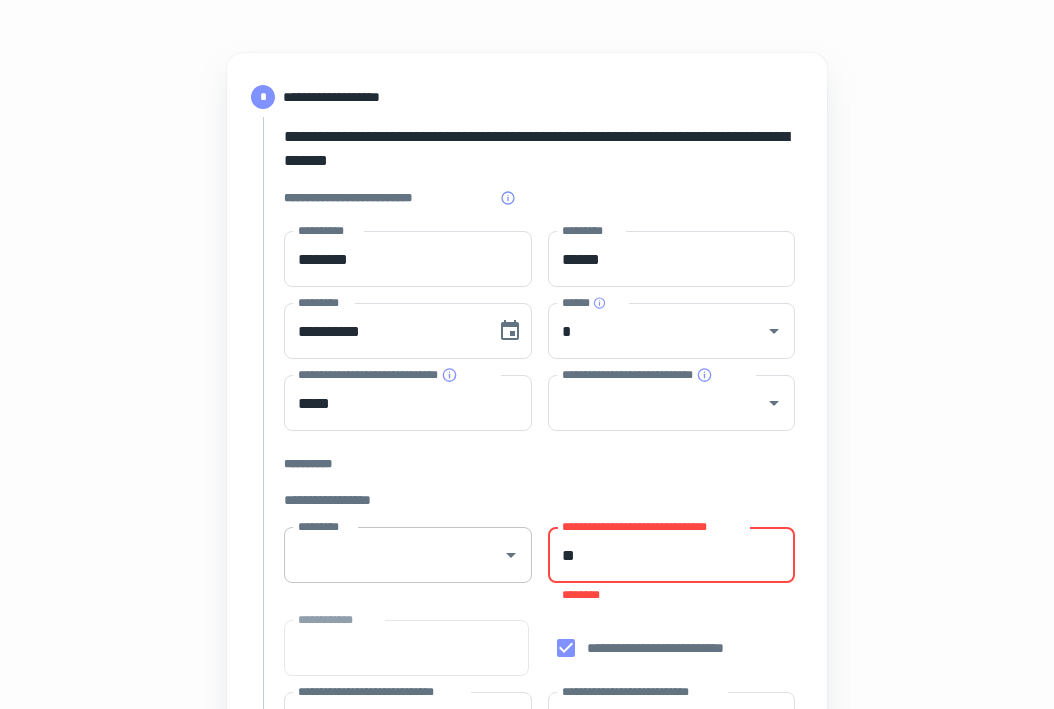 type on "*" 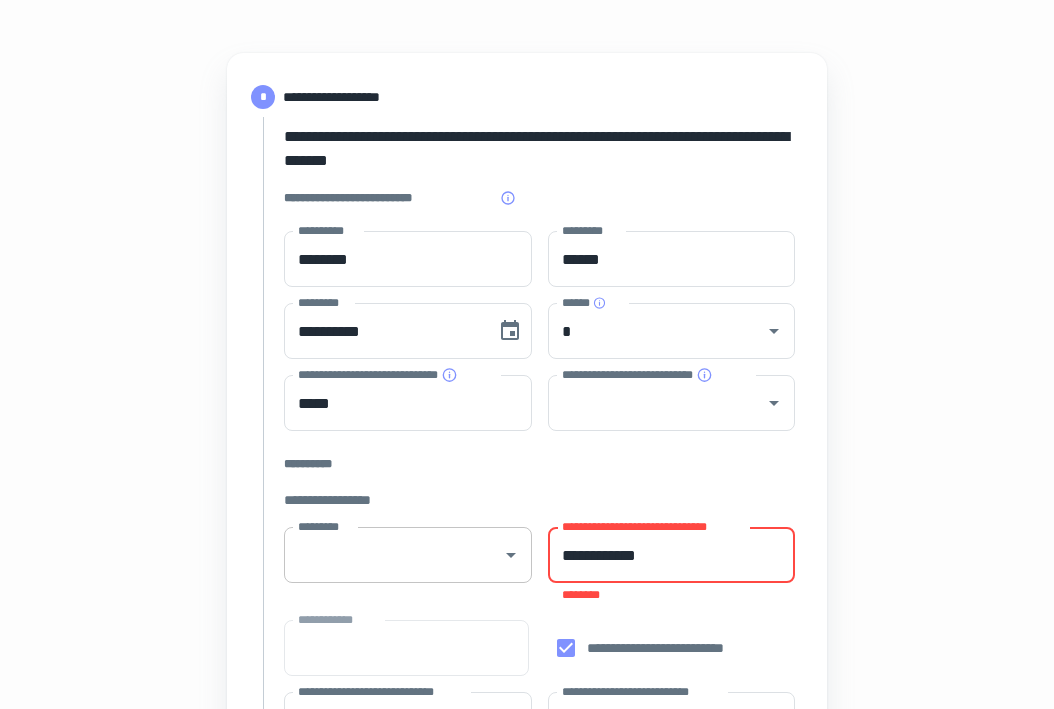 type on "**********" 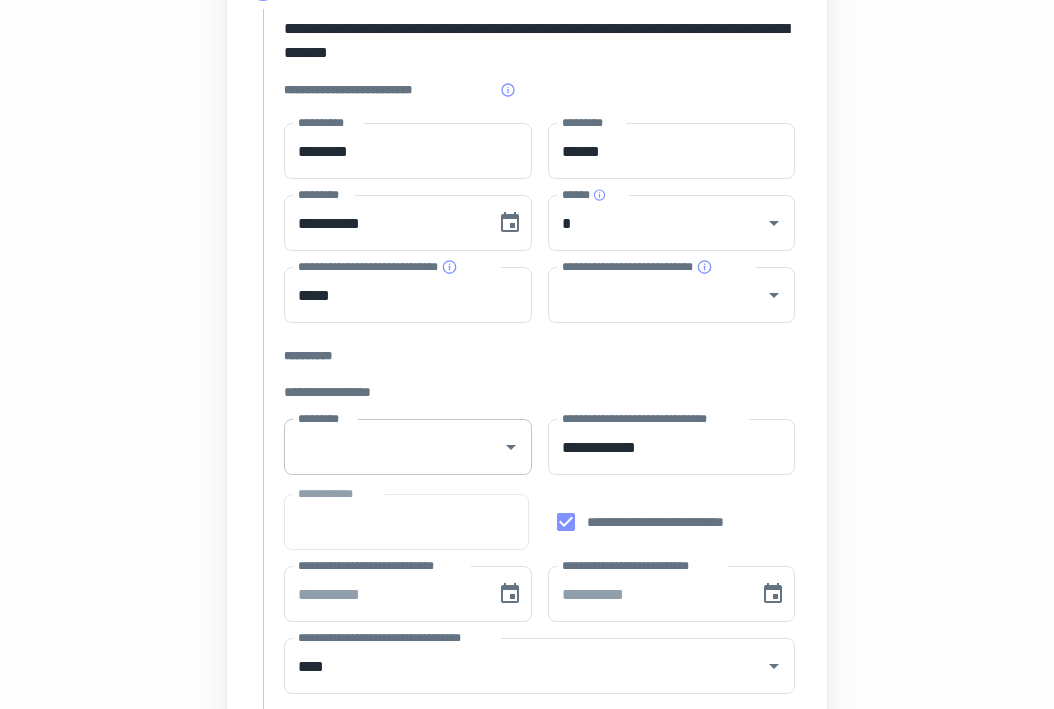 scroll, scrollTop: 269, scrollLeft: 0, axis: vertical 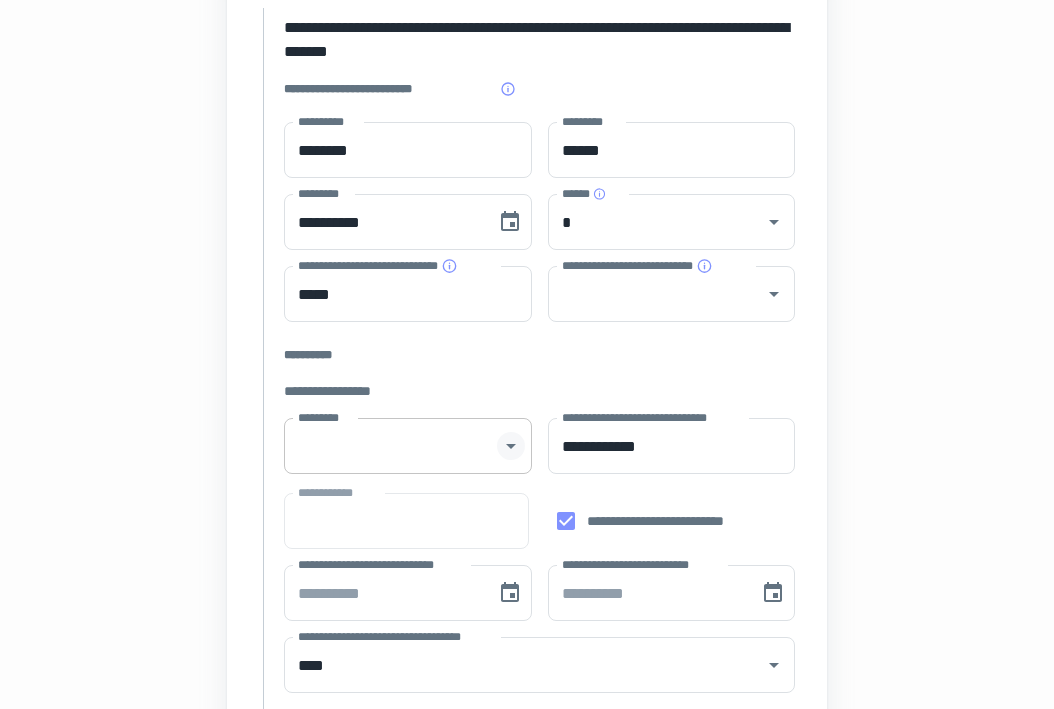 click 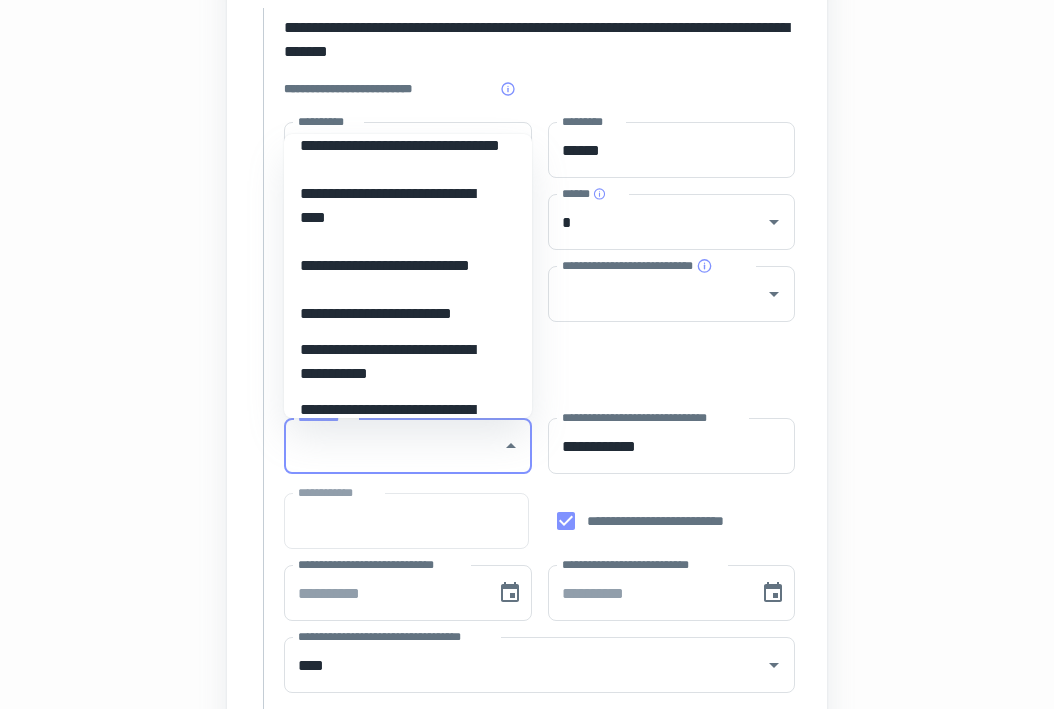 scroll, scrollTop: 1137, scrollLeft: 0, axis: vertical 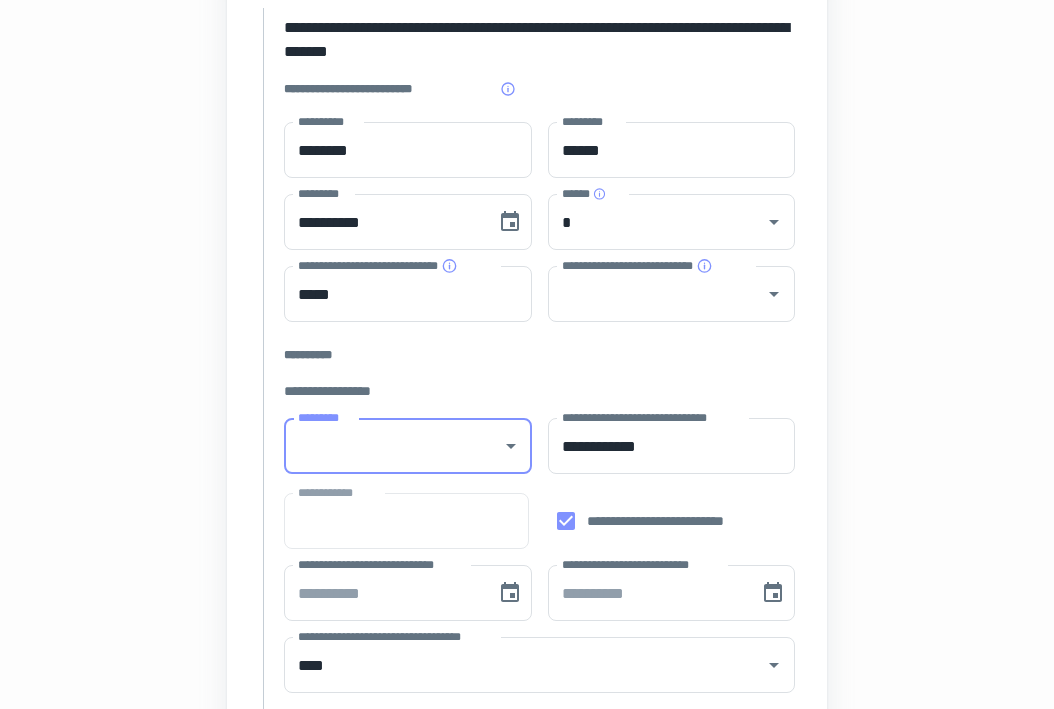 click on "*********" at bounding box center [393, 446] 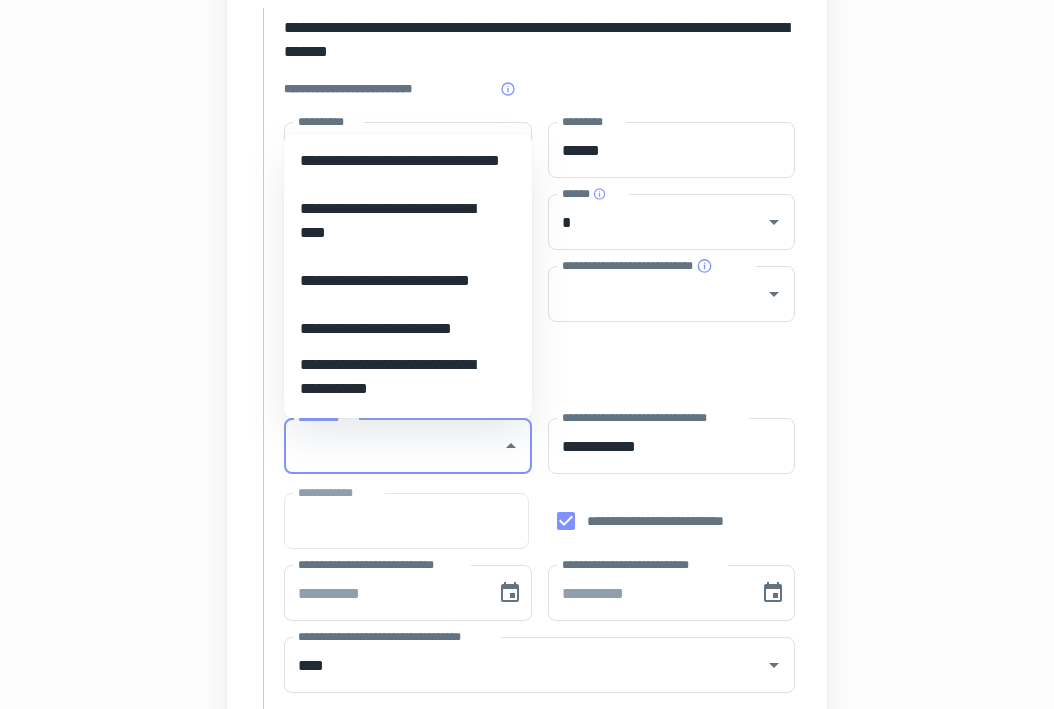 scroll, scrollTop: 1122, scrollLeft: 0, axis: vertical 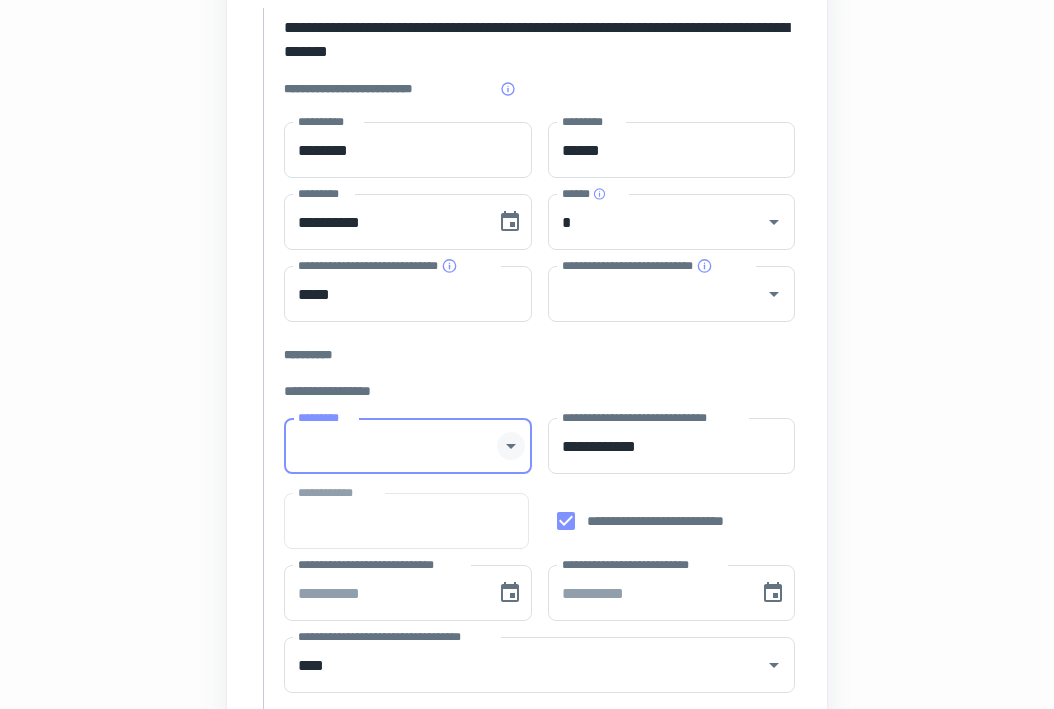 click 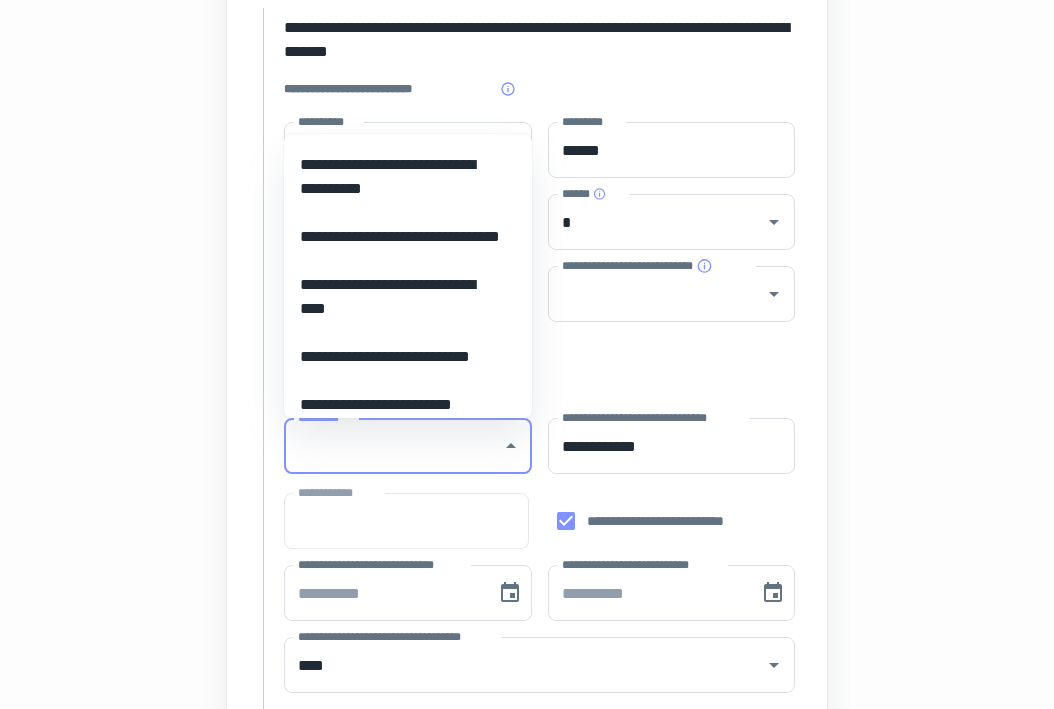 scroll, scrollTop: 1206, scrollLeft: 0, axis: vertical 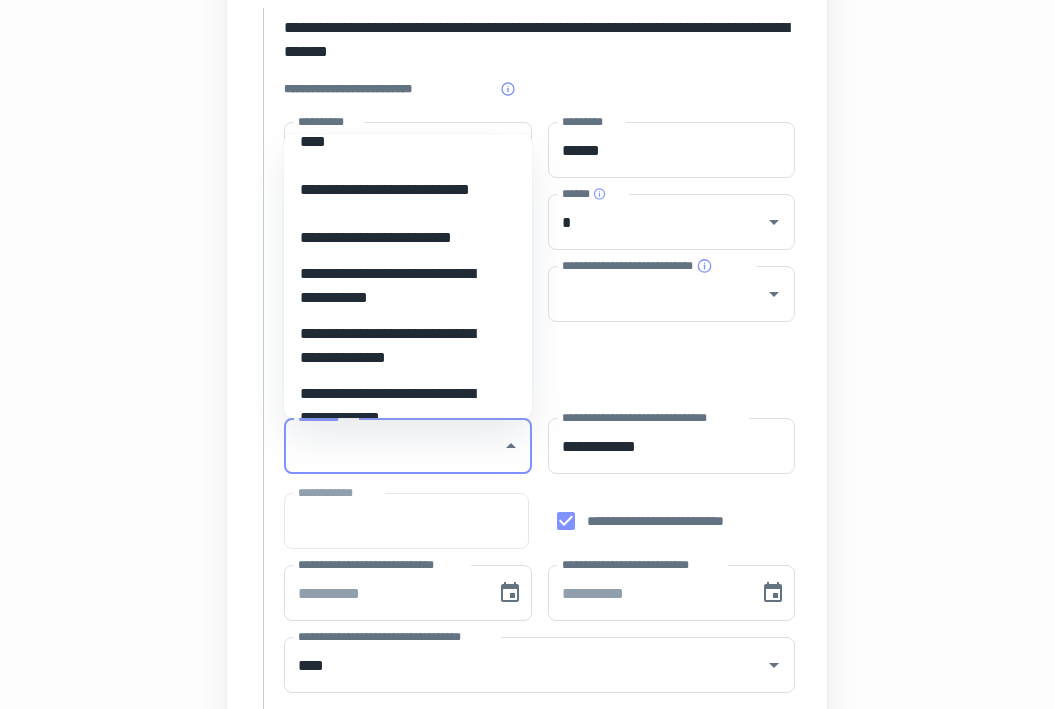 click on "**********" at bounding box center [400, 190] 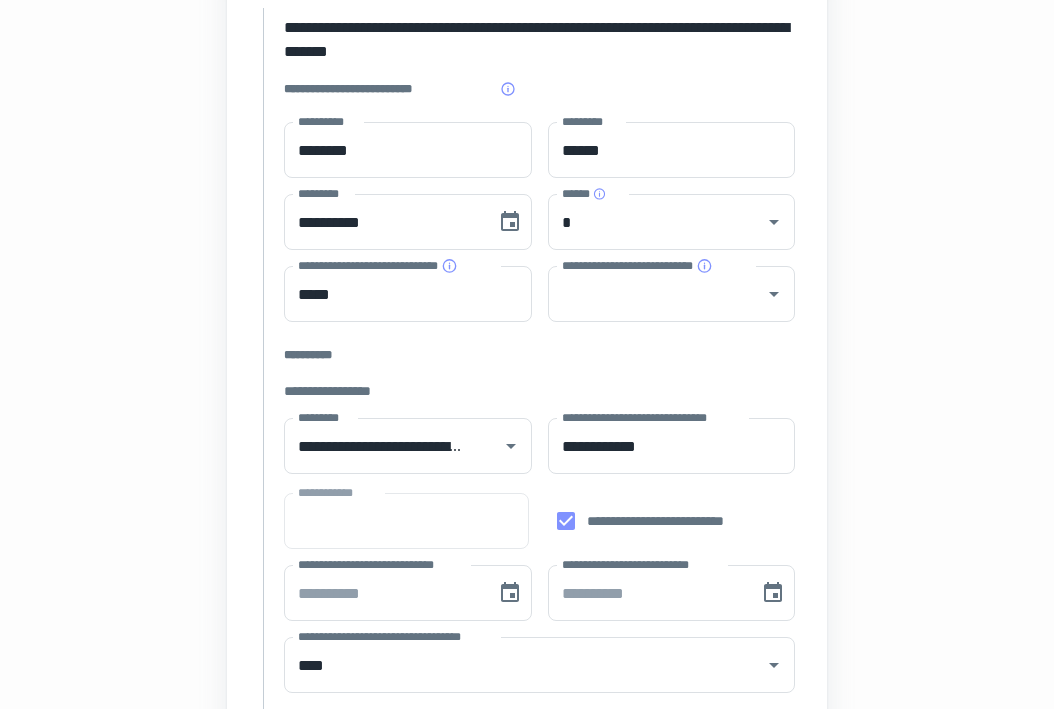 click on "**********" at bounding box center (527, 592) 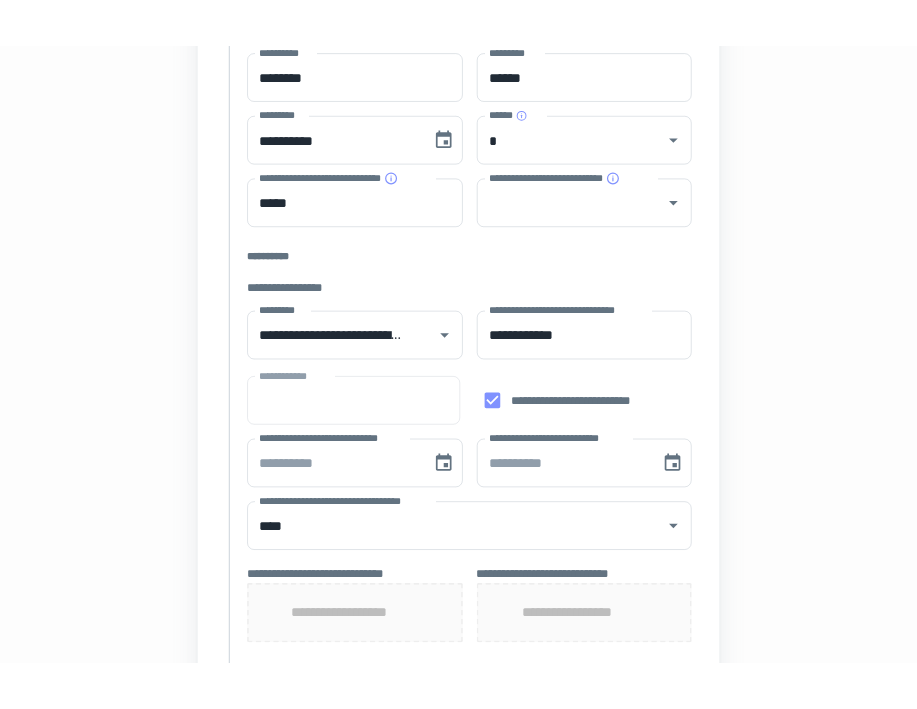 scroll, scrollTop: 416, scrollLeft: 0, axis: vertical 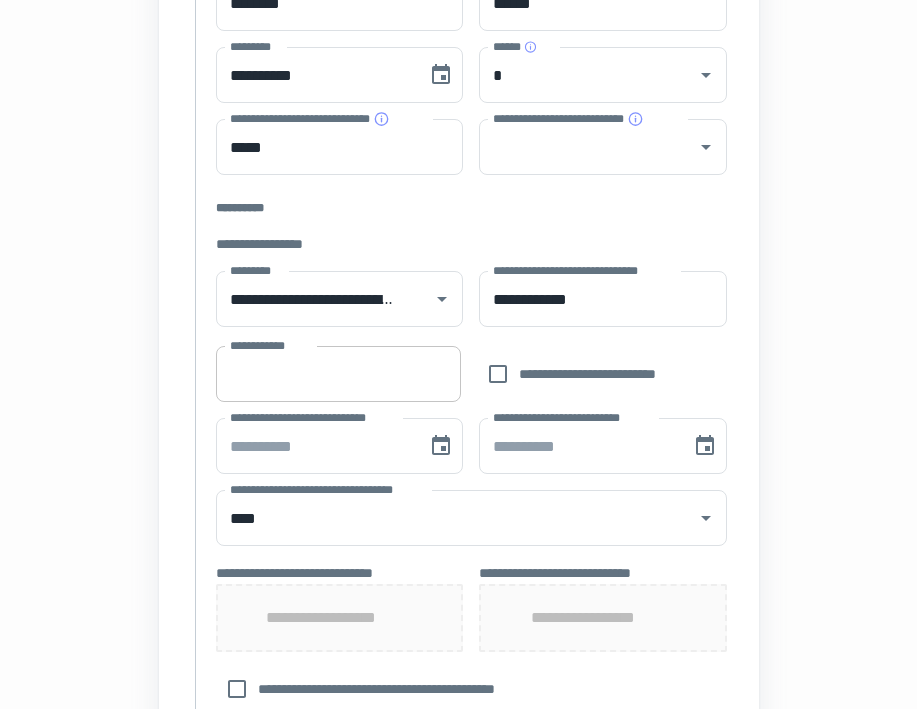 click on "**********" at bounding box center [338, 374] 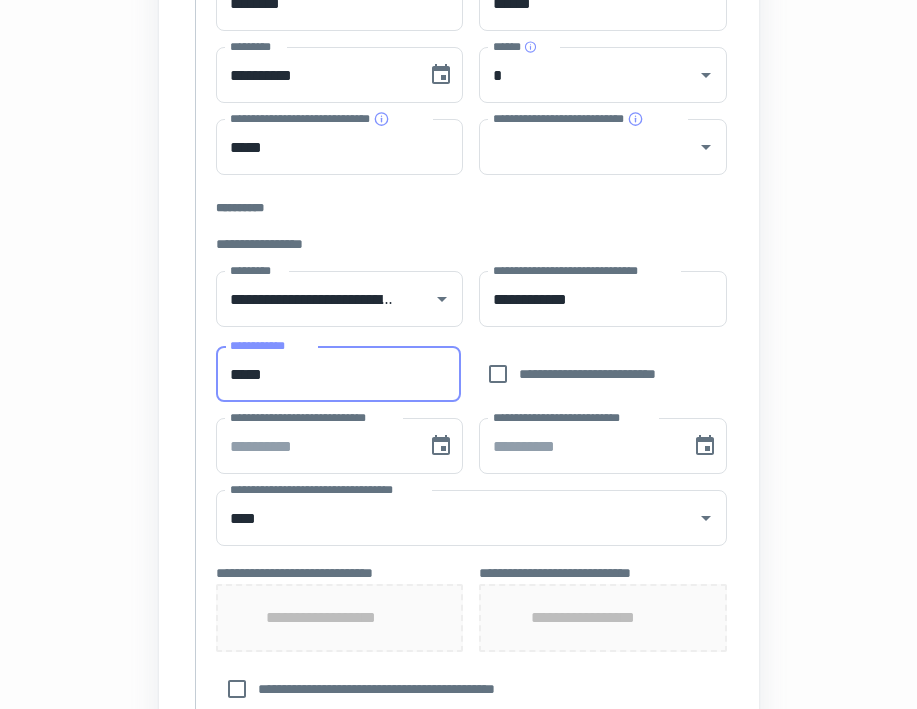 type on "*****" 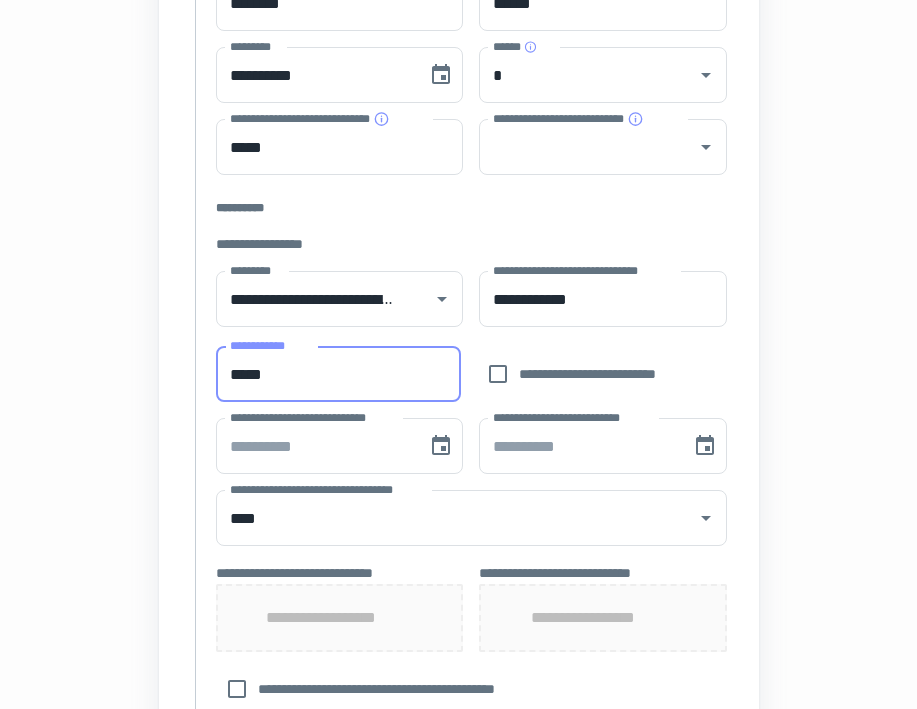 click on "**********" at bounding box center (458, 445) 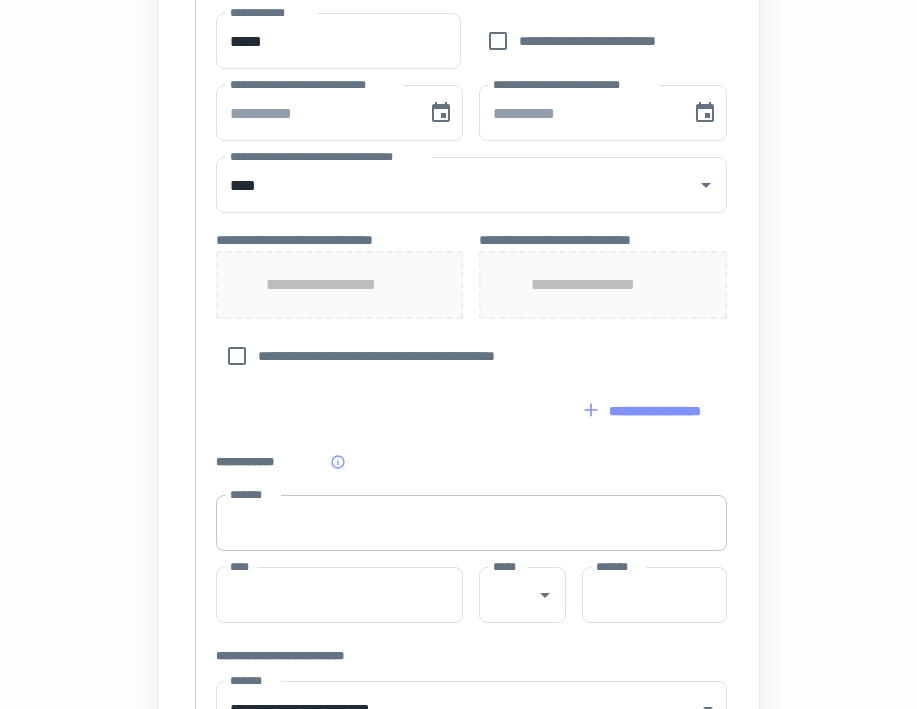 scroll, scrollTop: 764, scrollLeft: 0, axis: vertical 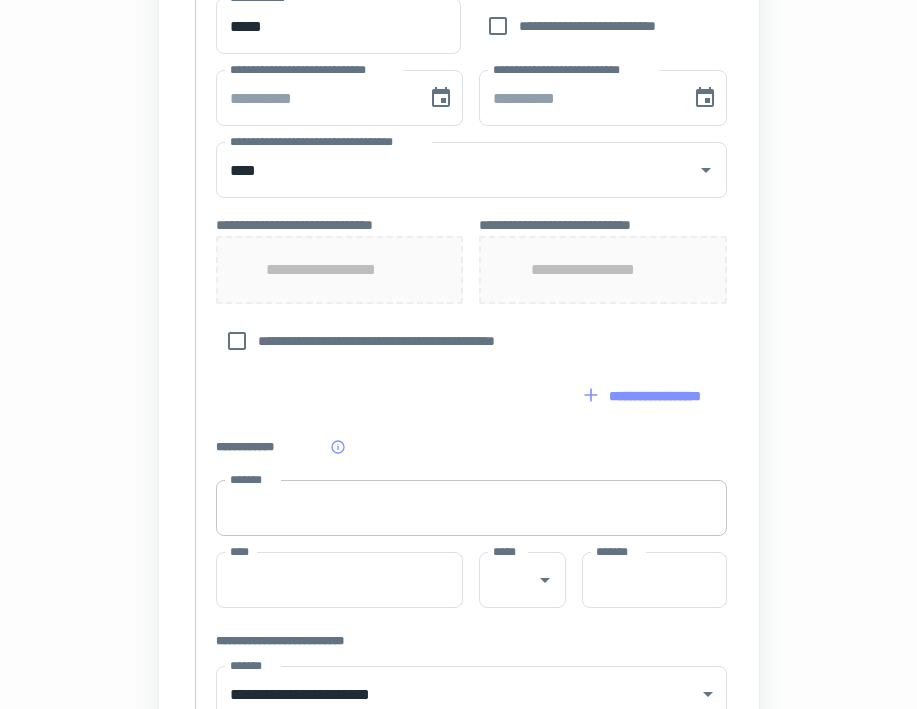 click on "*******" at bounding box center (471, 508) 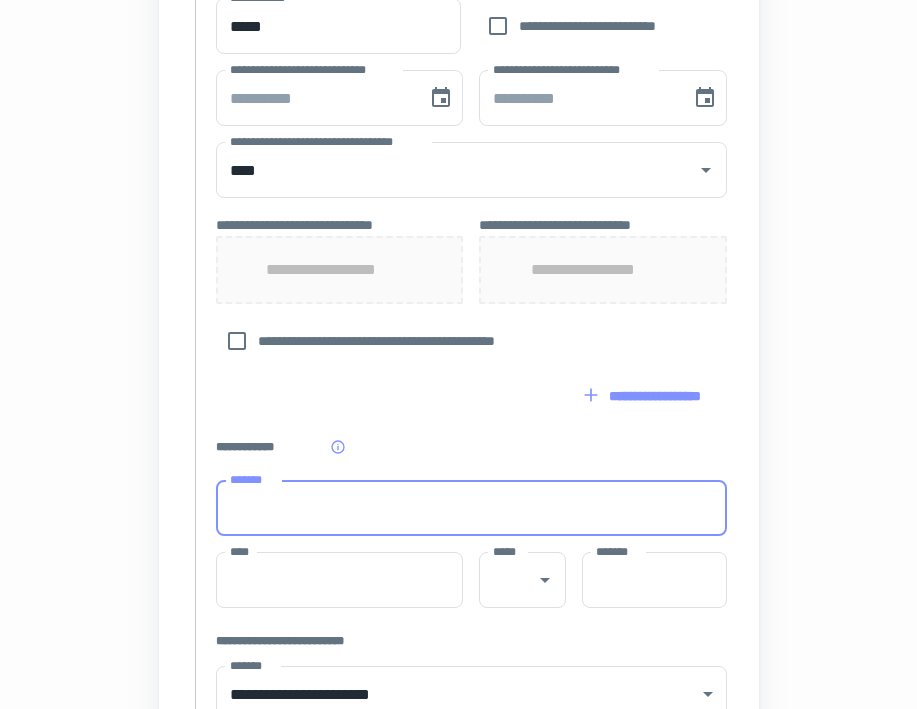 type on "**********" 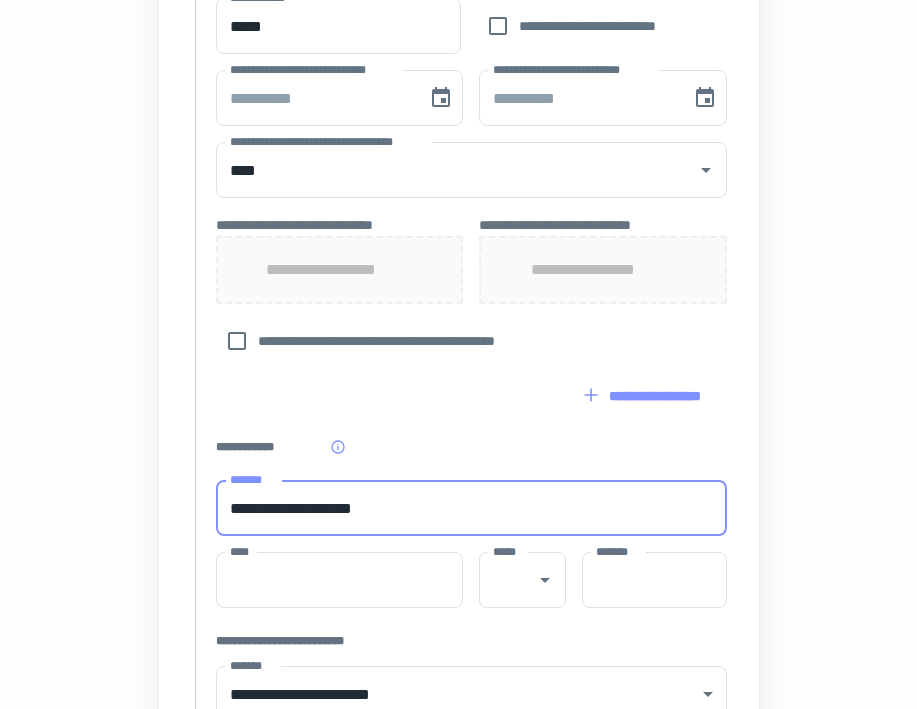 type on "**********" 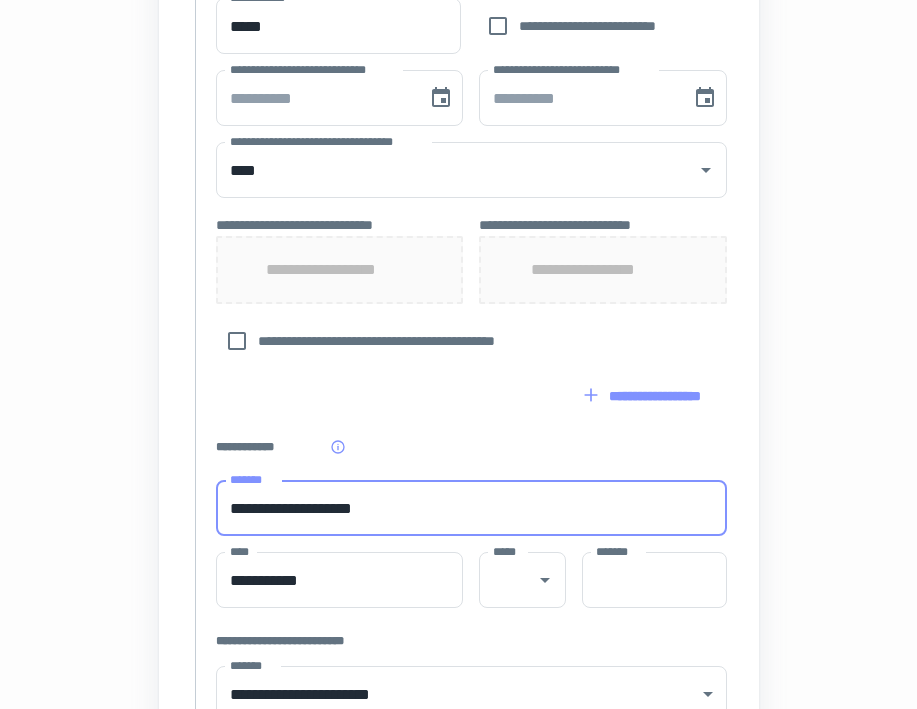 type on "**" 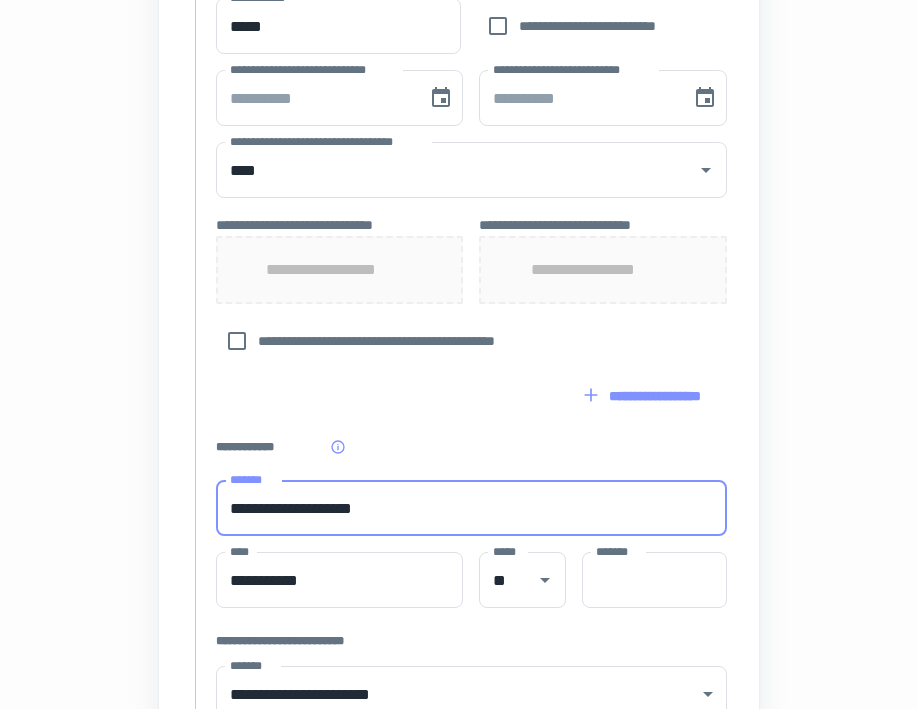 type on "*****" 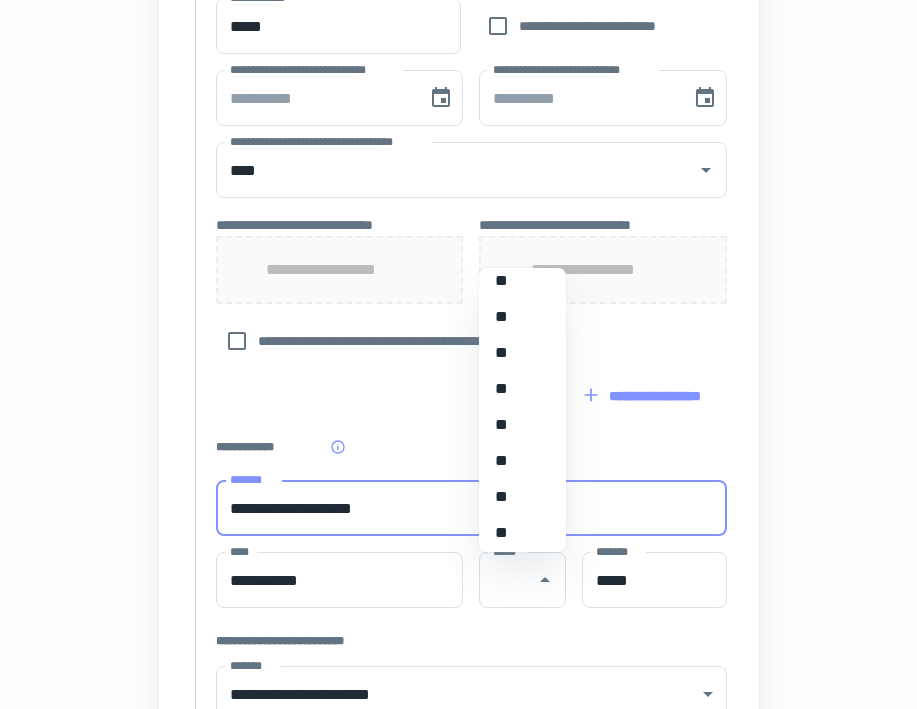 scroll, scrollTop: 1094, scrollLeft: 0, axis: vertical 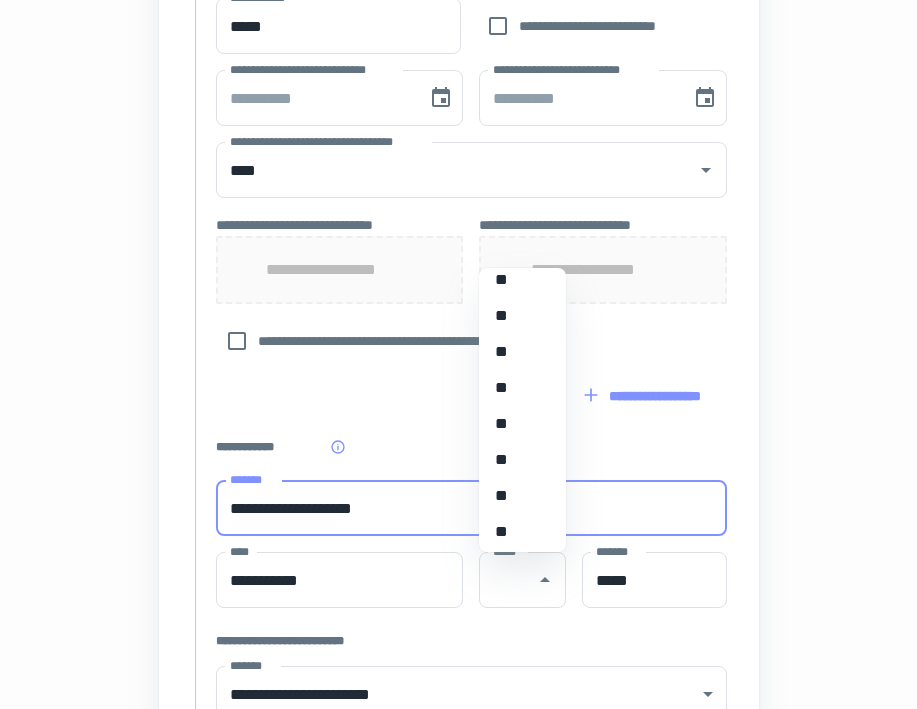 click on "**" at bounding box center (515, 496) 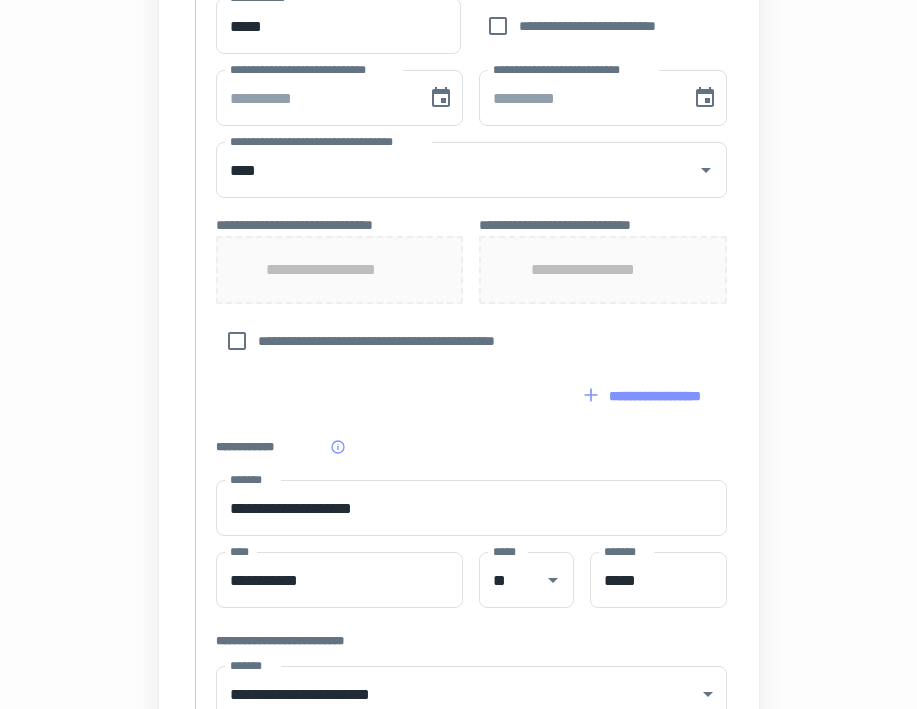 click on "**********" at bounding box center (458, 97) 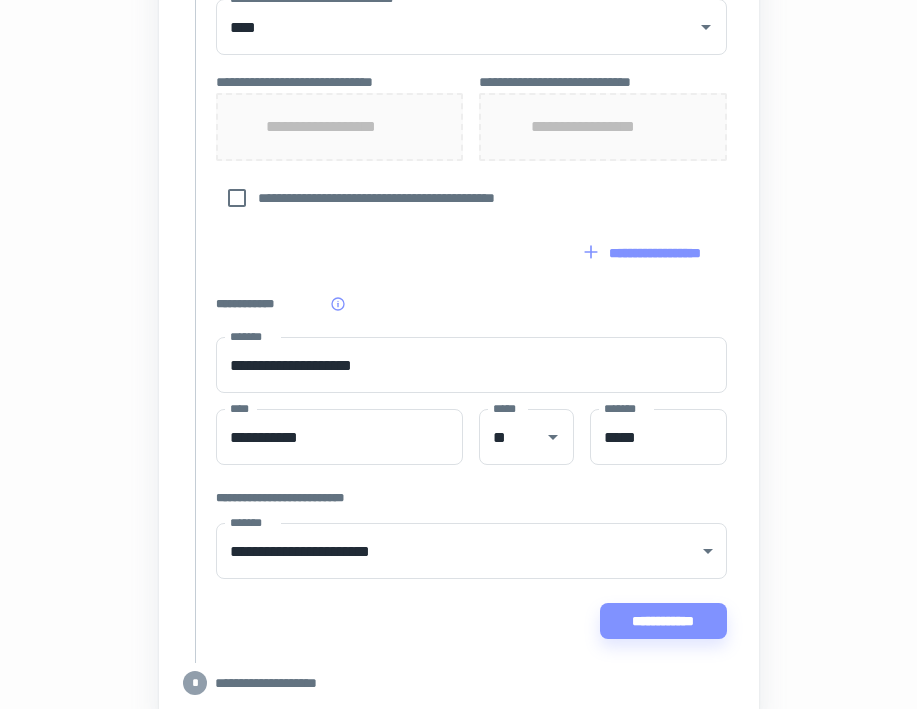 scroll, scrollTop: 1002, scrollLeft: 0, axis: vertical 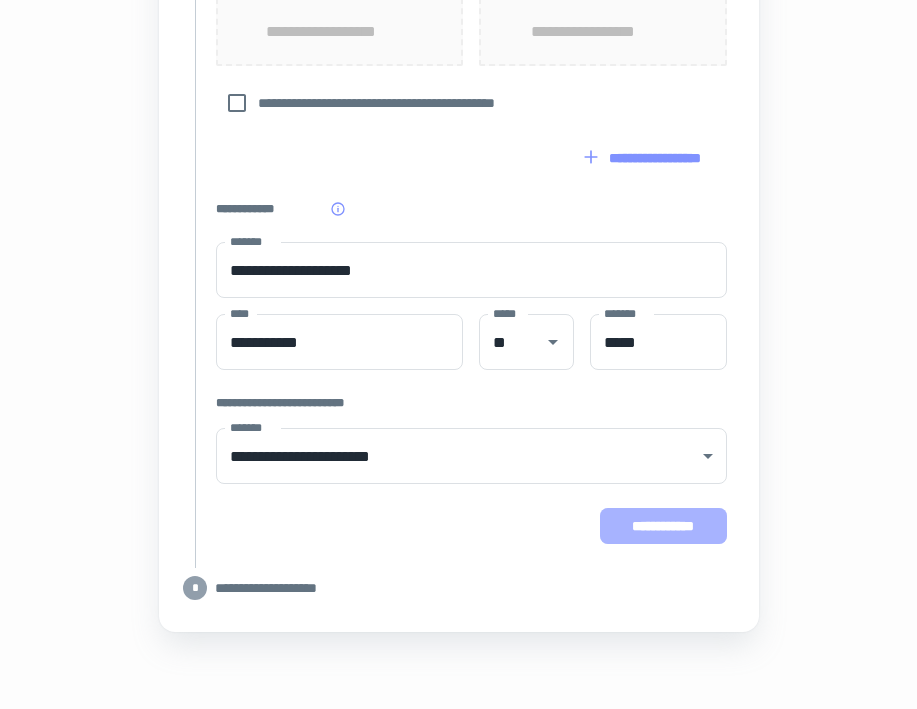 click on "**********" at bounding box center [663, 526] 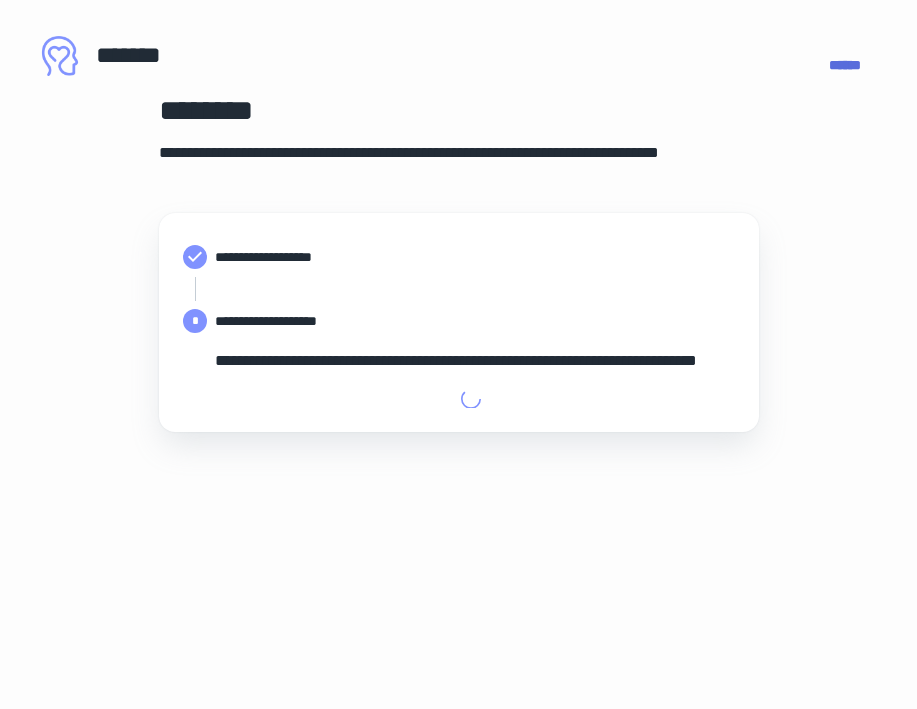 type on "**********" 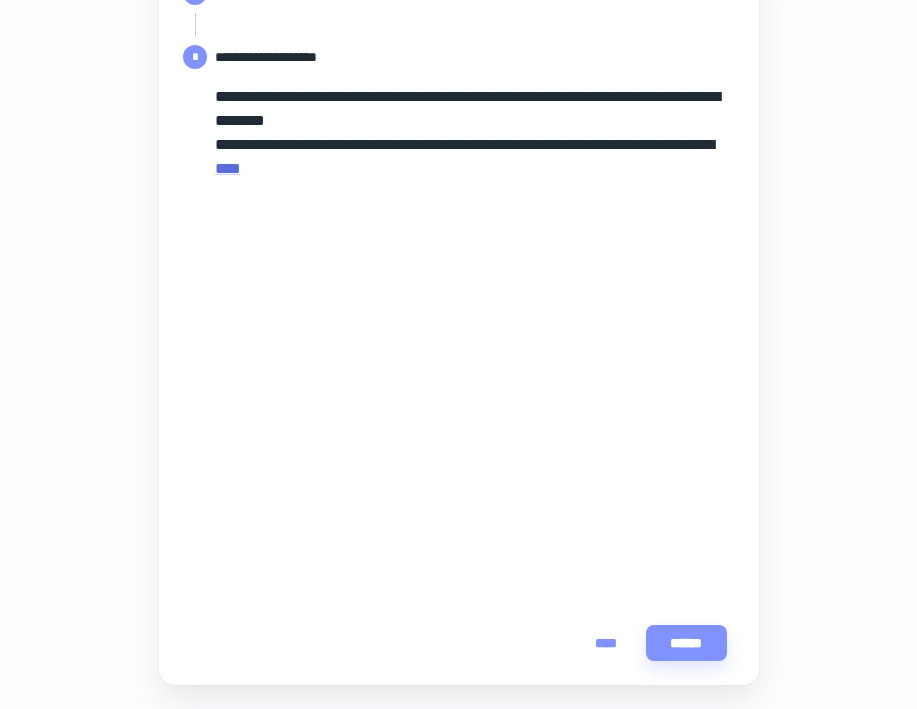 scroll, scrollTop: 298, scrollLeft: 0, axis: vertical 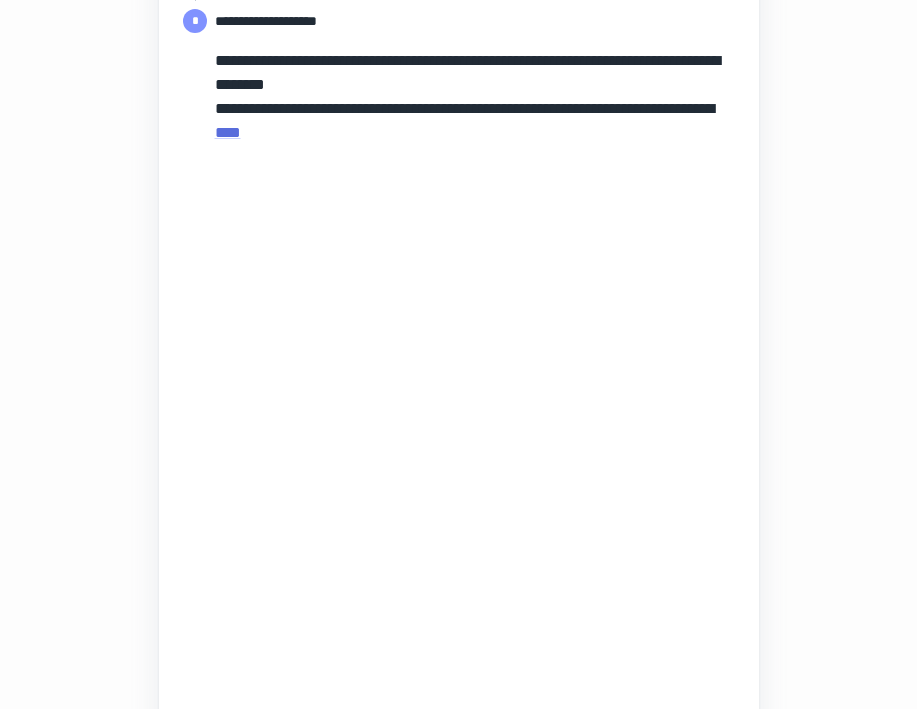 click on "**********" at bounding box center [458, 345] 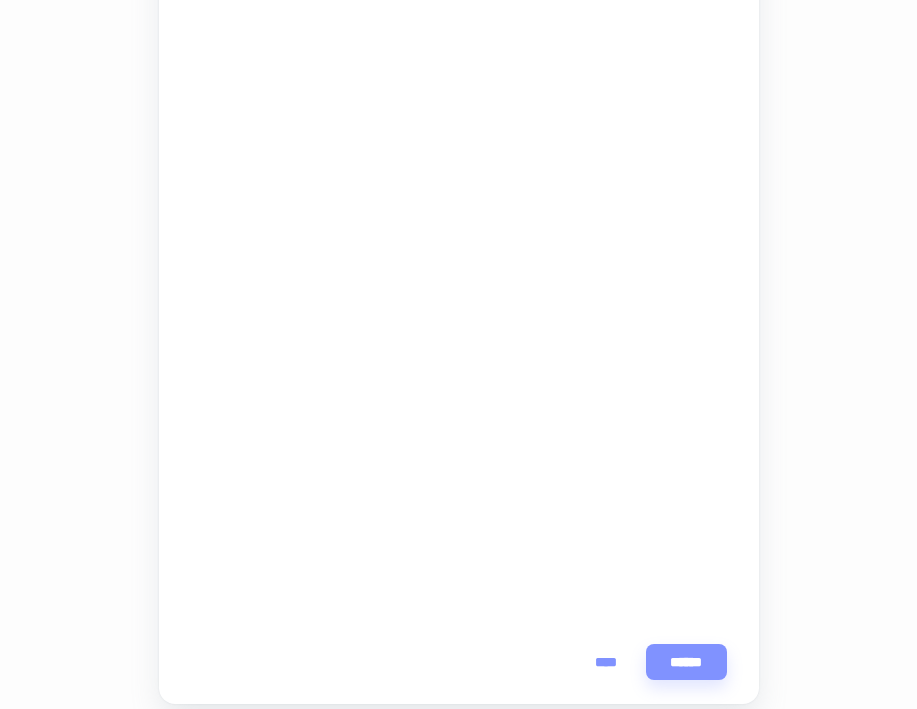 scroll, scrollTop: 497, scrollLeft: 0, axis: vertical 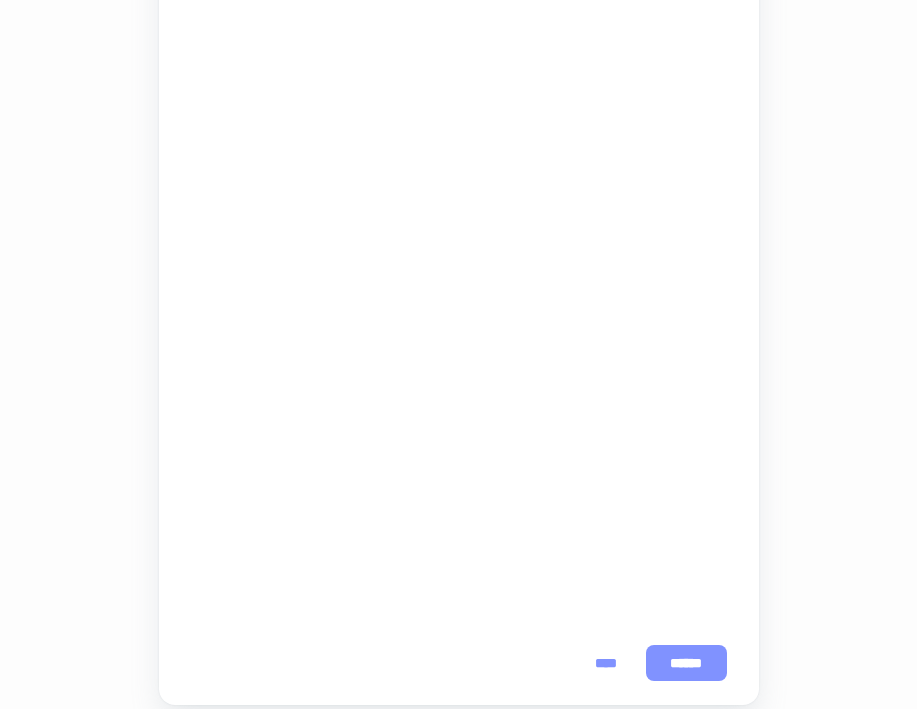 click on "******" at bounding box center [686, 663] 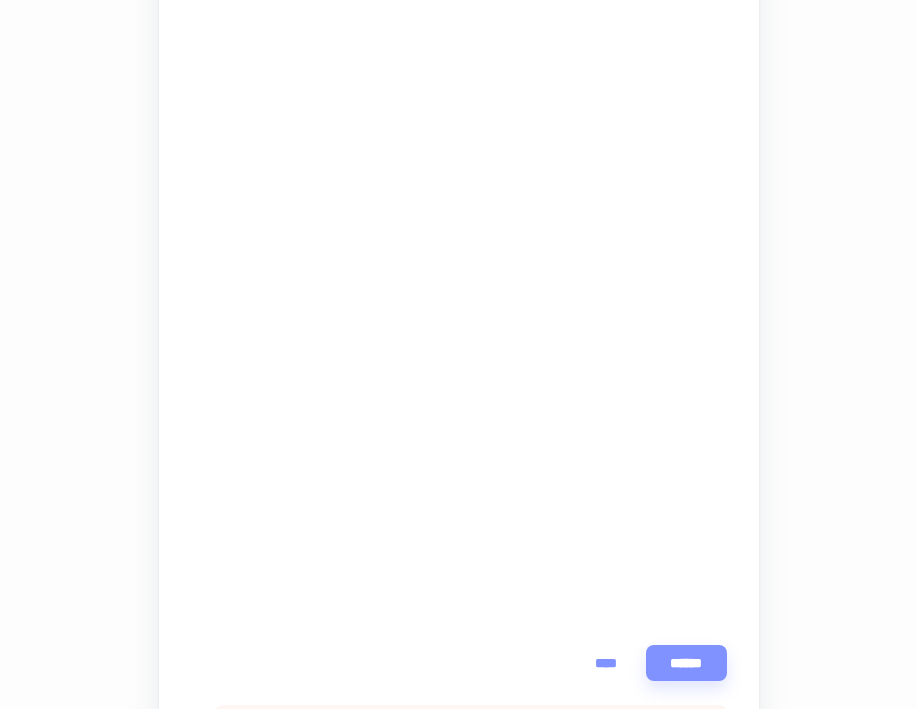click on "**********" at bounding box center [458, 196] 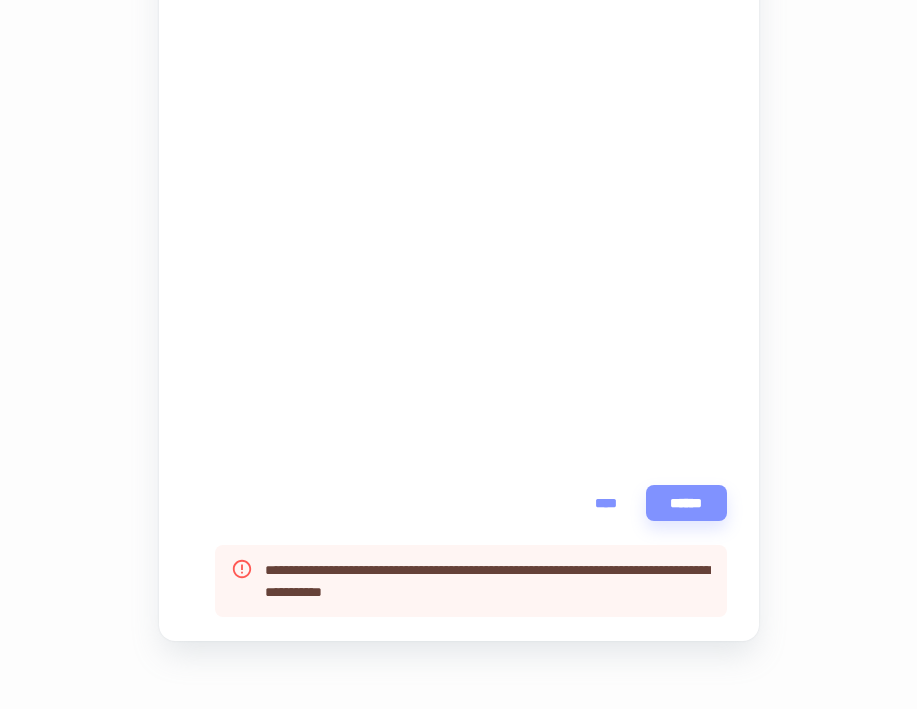 scroll, scrollTop: 669, scrollLeft: 0, axis: vertical 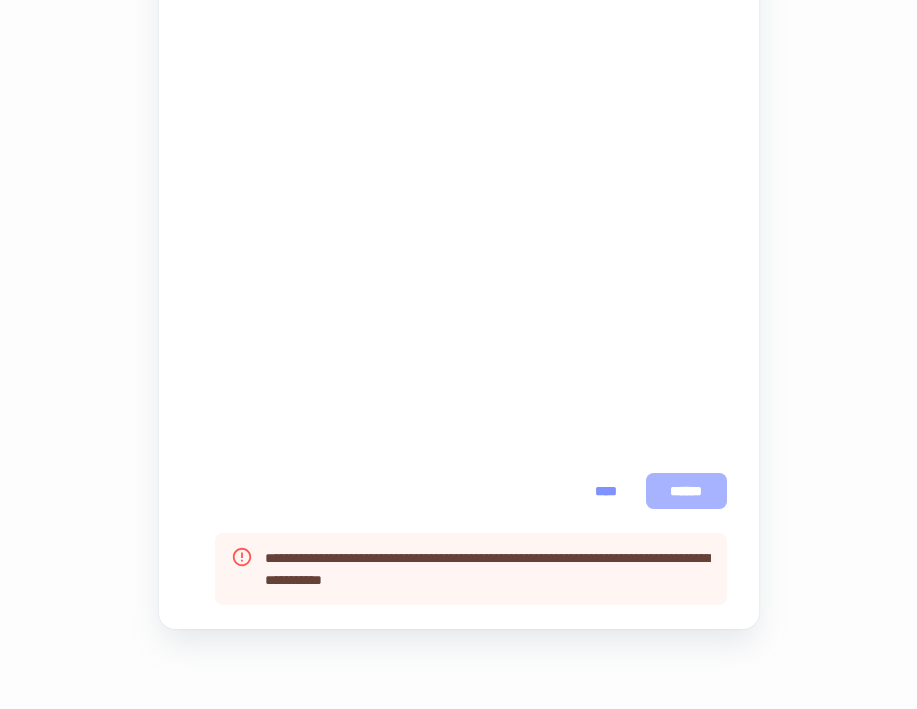 click on "******" at bounding box center [686, 491] 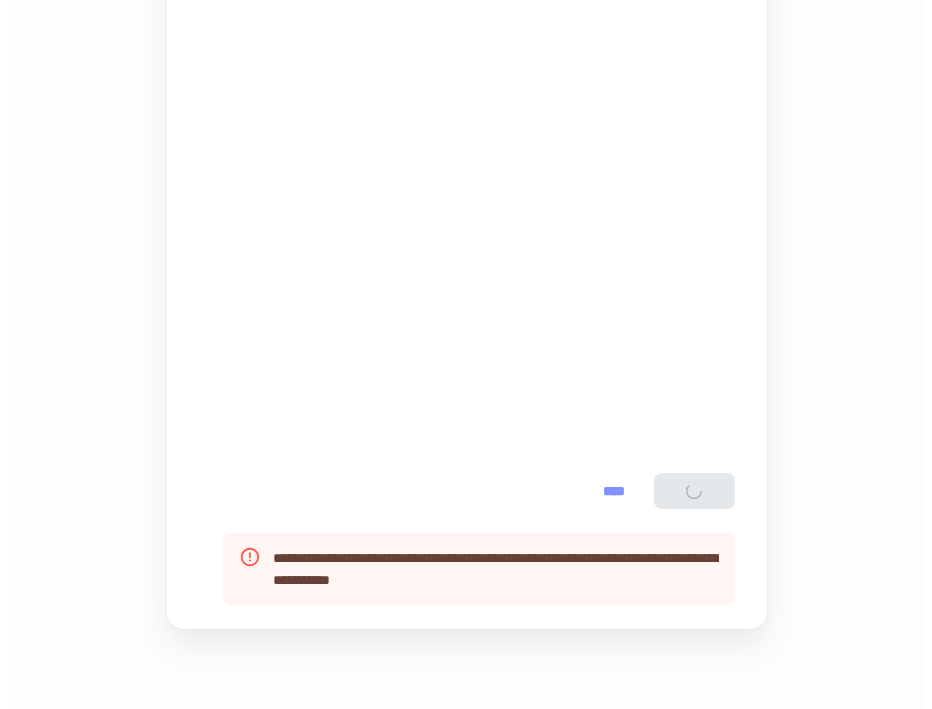 scroll, scrollTop: 0, scrollLeft: 0, axis: both 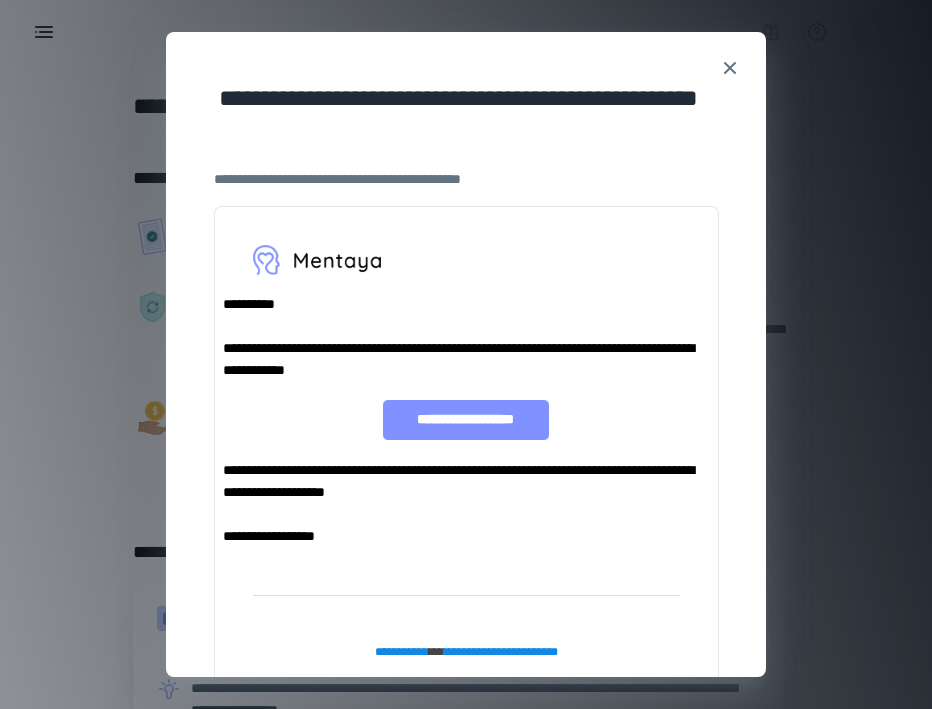 click on "**********" at bounding box center [465, 420] 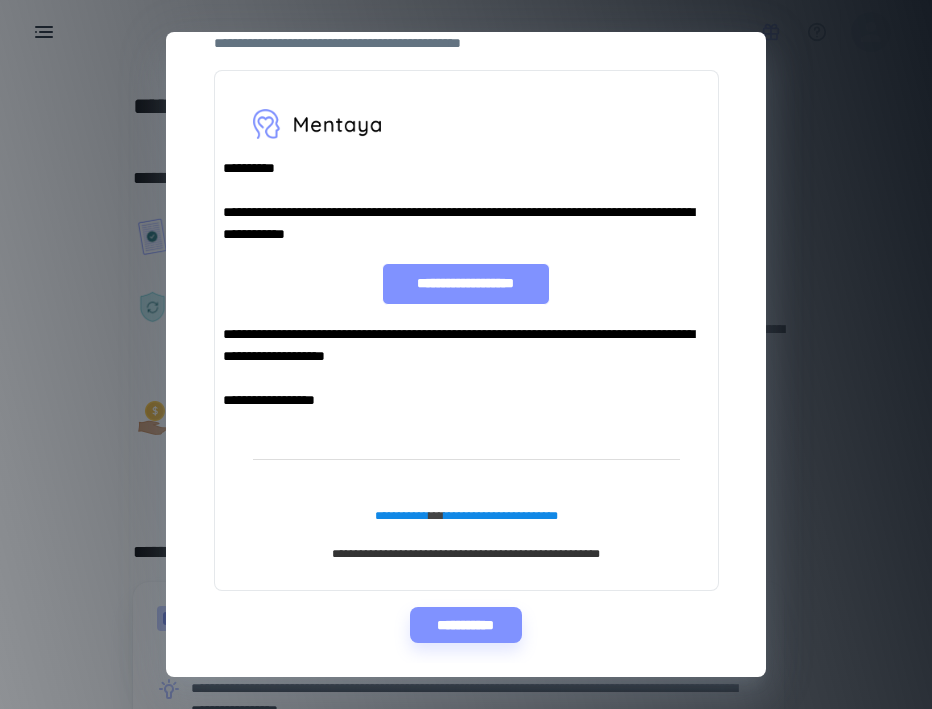 scroll, scrollTop: 138, scrollLeft: 0, axis: vertical 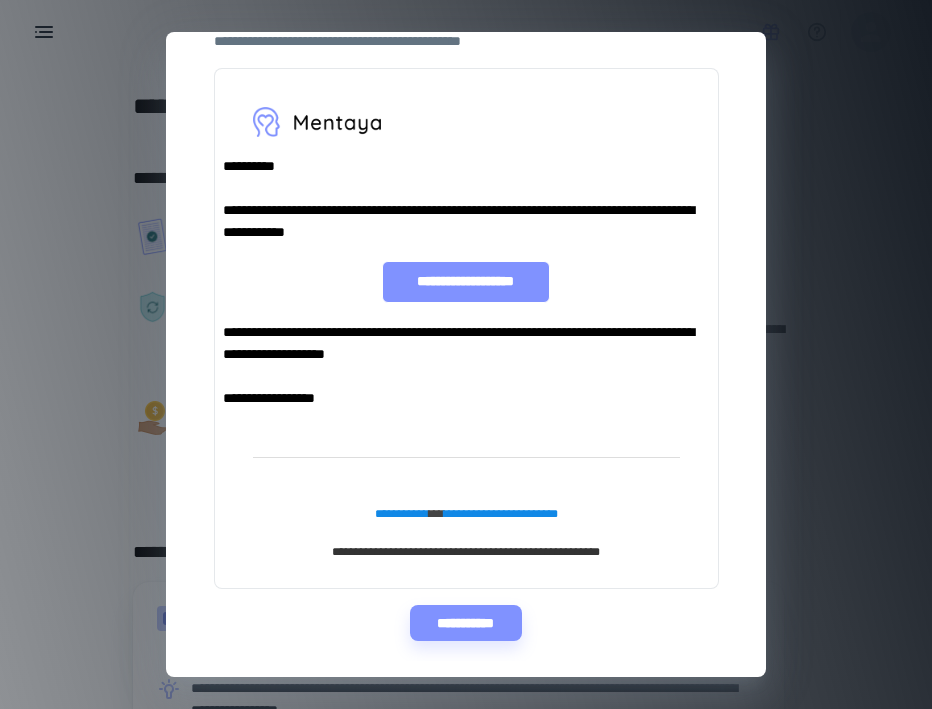 click on "**********" at bounding box center (465, 282) 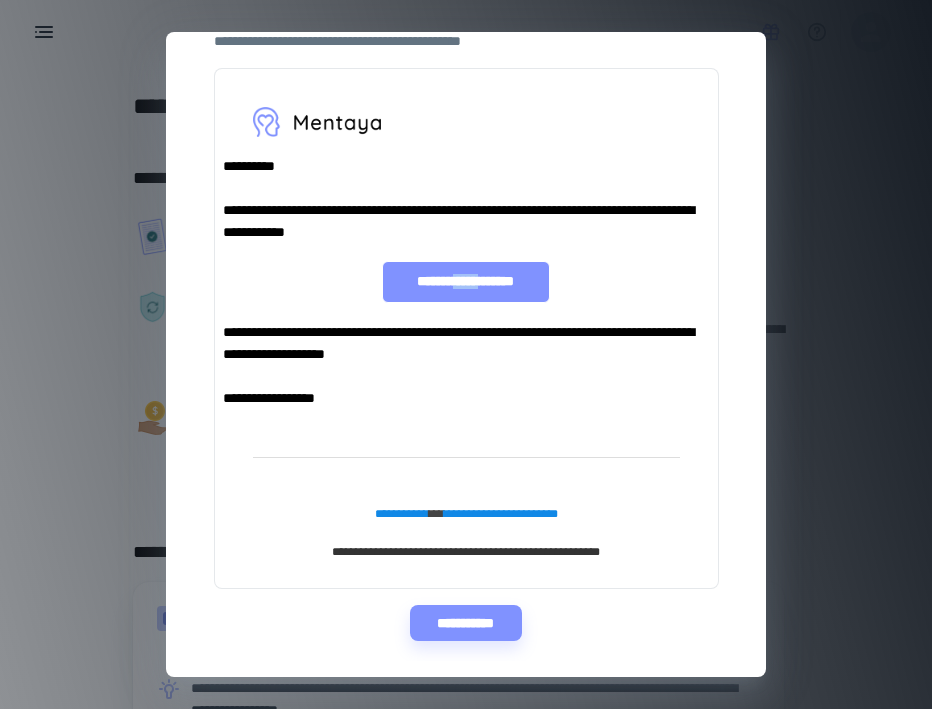 click on "**********" at bounding box center [465, 282] 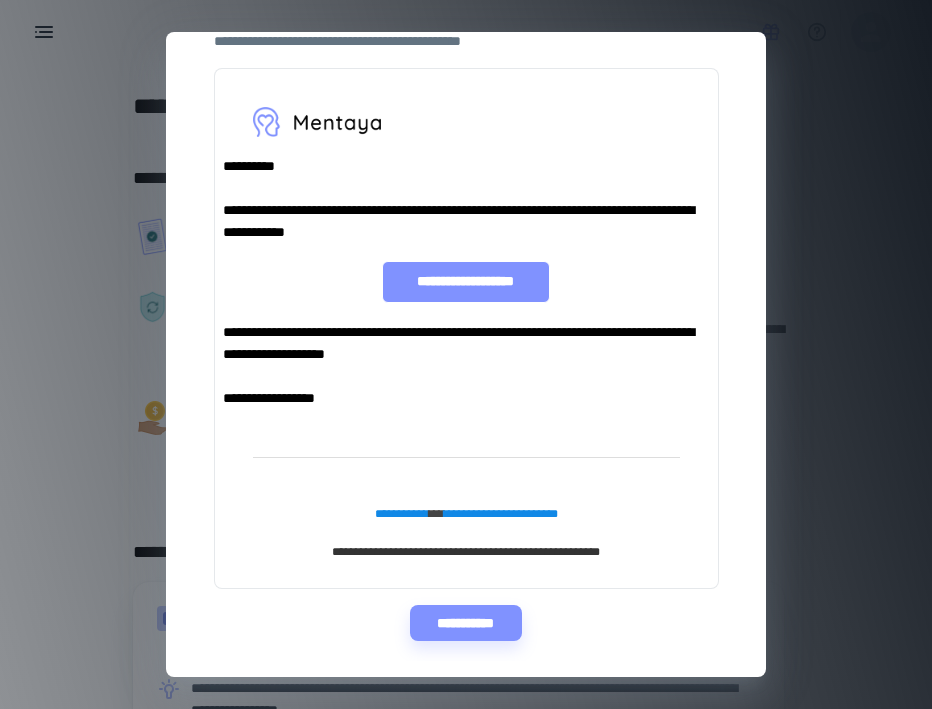 click on "**********" at bounding box center [465, 282] 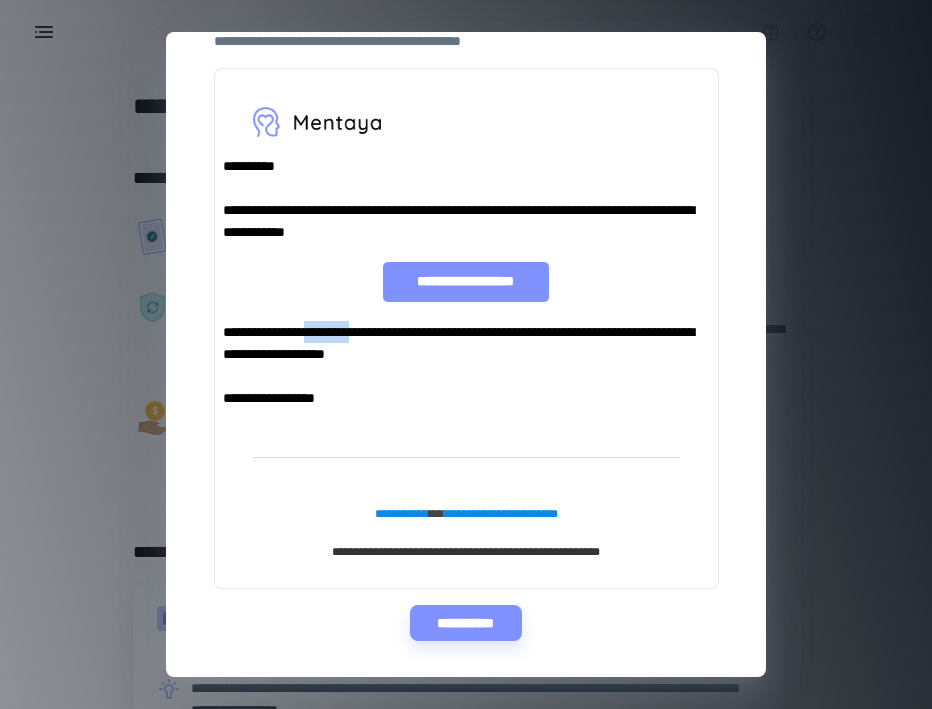 click on "**********" at bounding box center [466, 343] 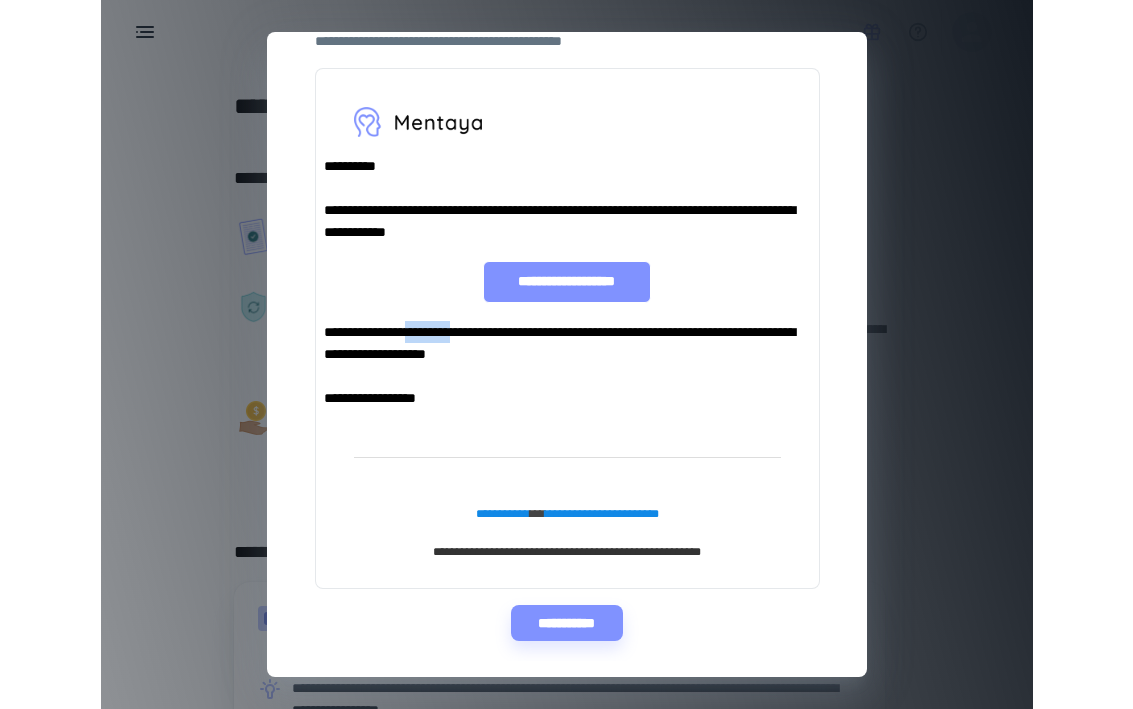 scroll, scrollTop: 0, scrollLeft: 0, axis: both 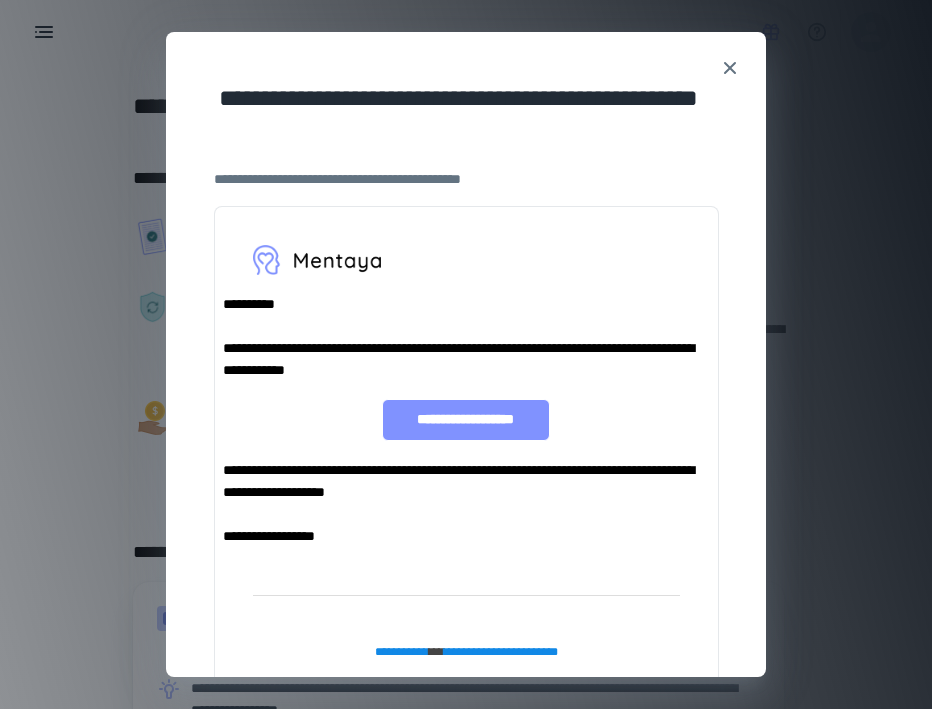 click on "**********" at bounding box center [466, 503] 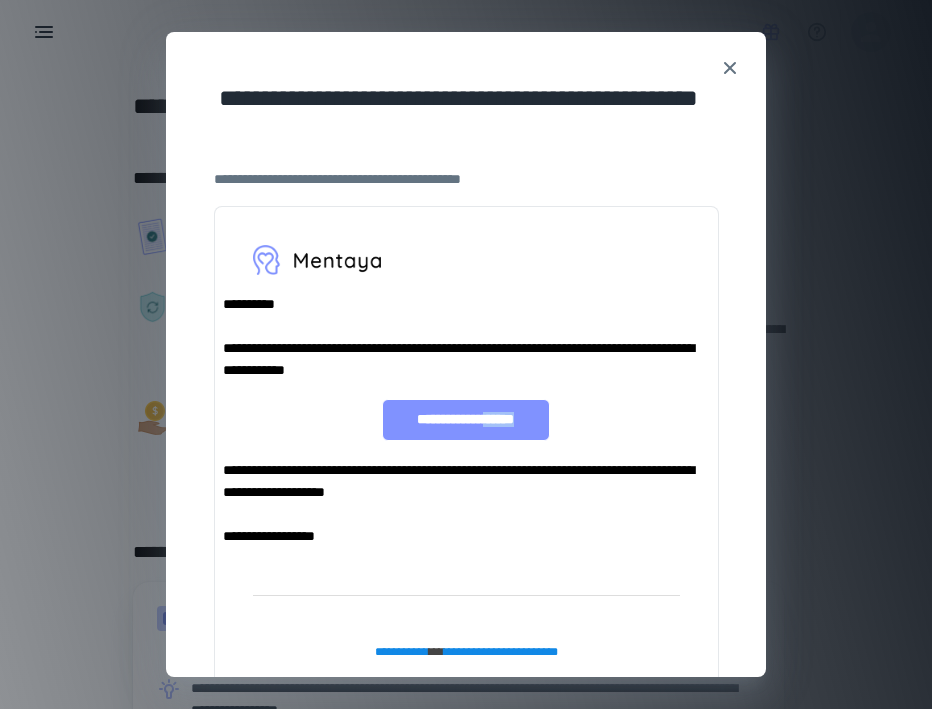click on "**********" at bounding box center (465, 420) 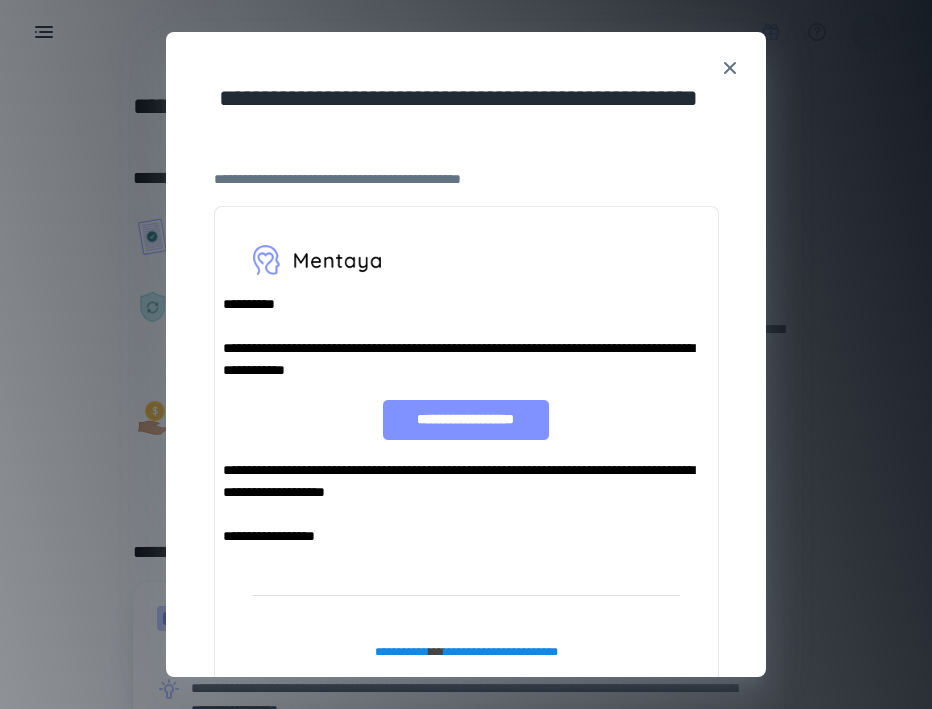 click on "**********" at bounding box center (465, 420) 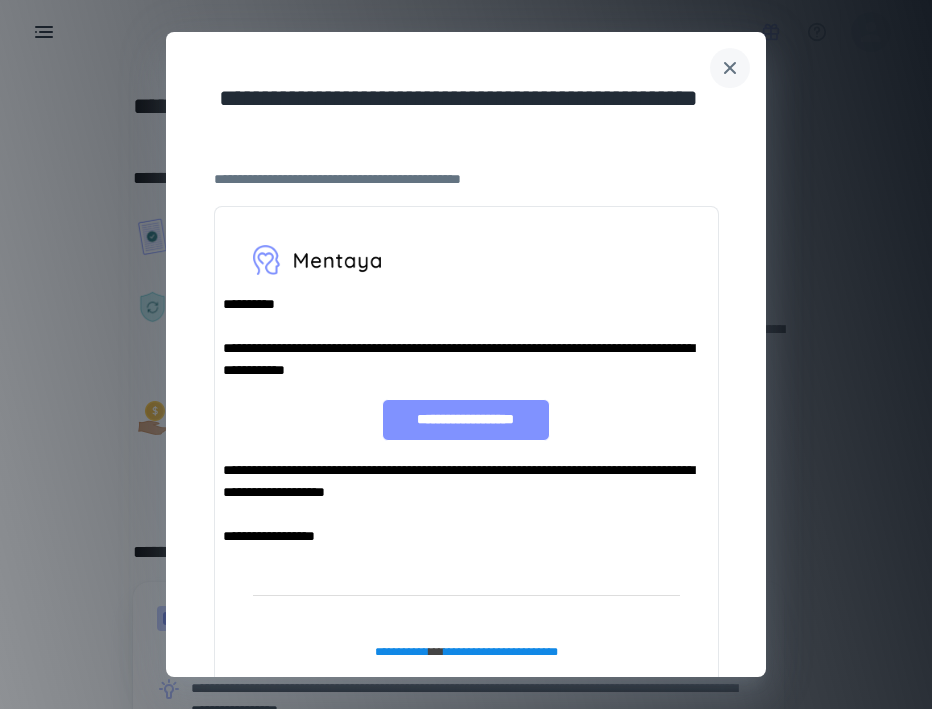 click at bounding box center (730, 68) 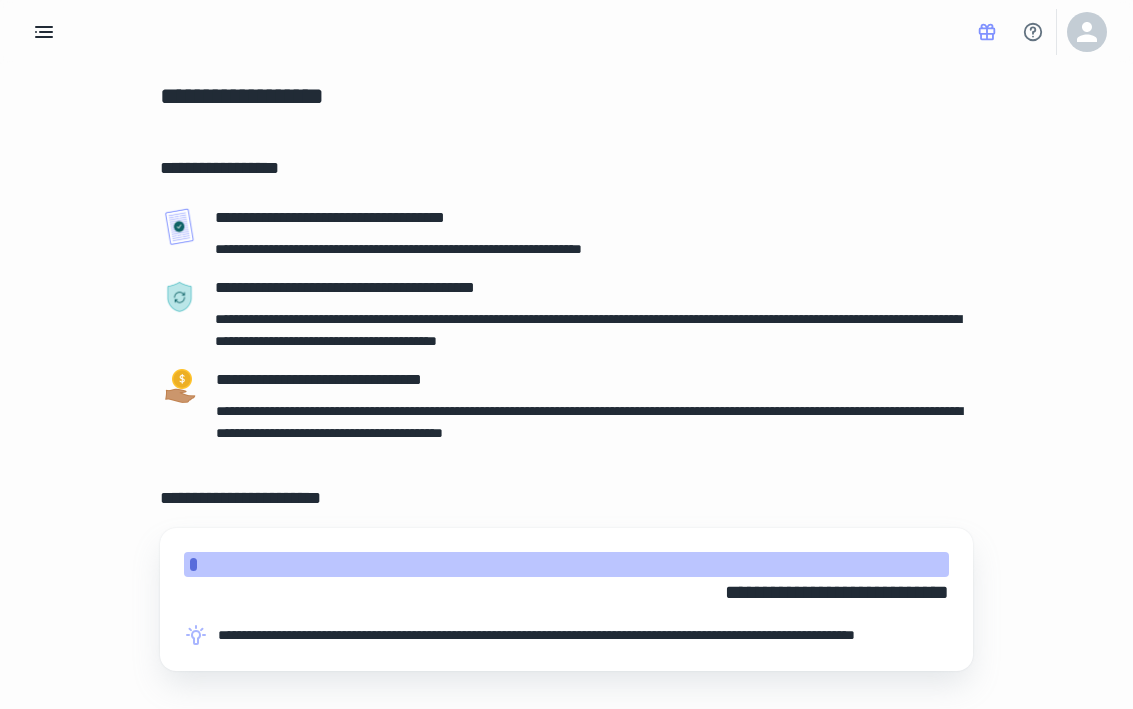 scroll, scrollTop: 0, scrollLeft: 0, axis: both 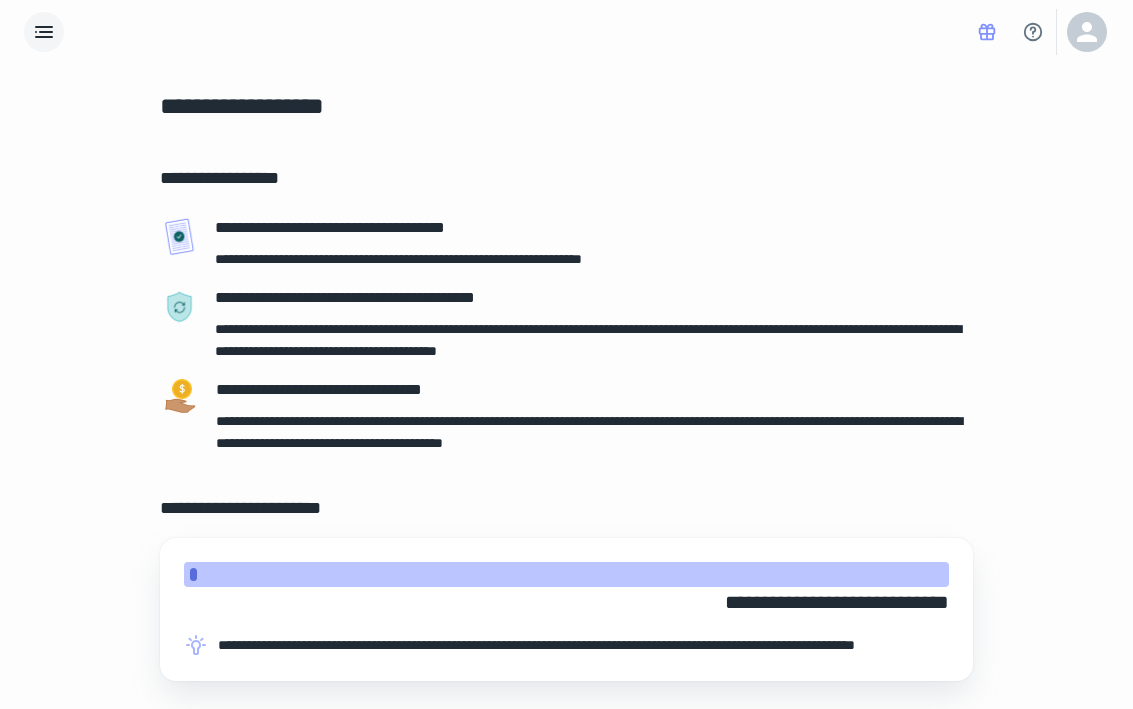 click 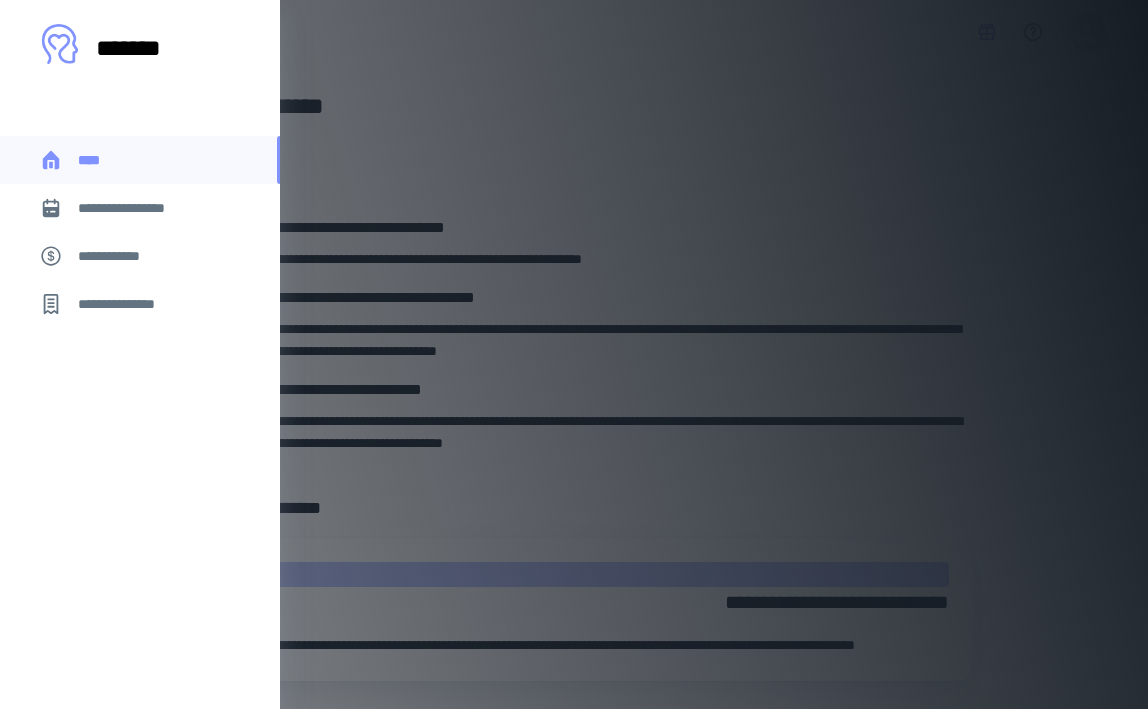 click on "**********" at bounding box center (136, 208) 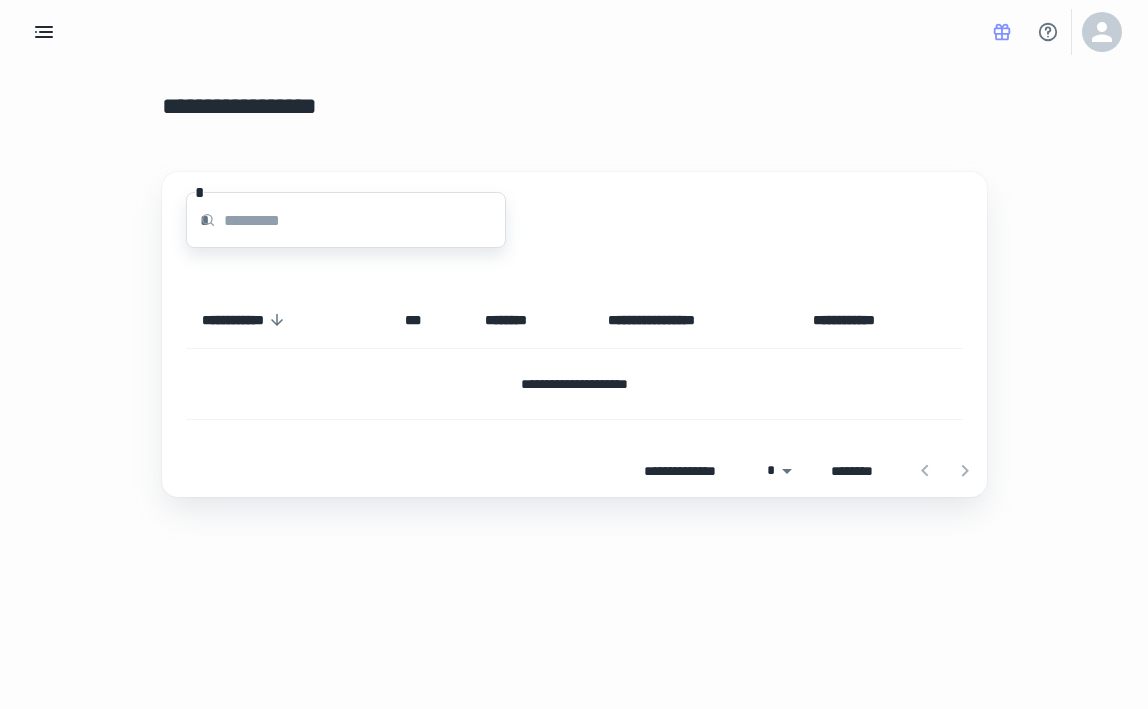 click at bounding box center (365, 220) 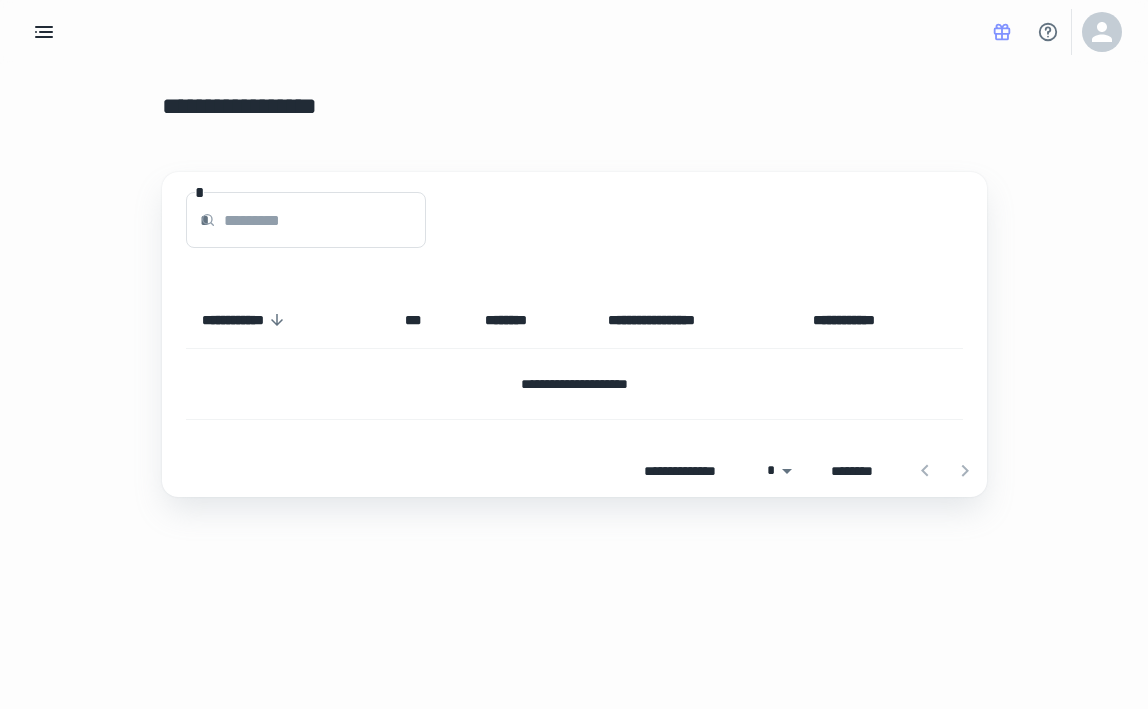 click on "**********" at bounding box center (574, 292) 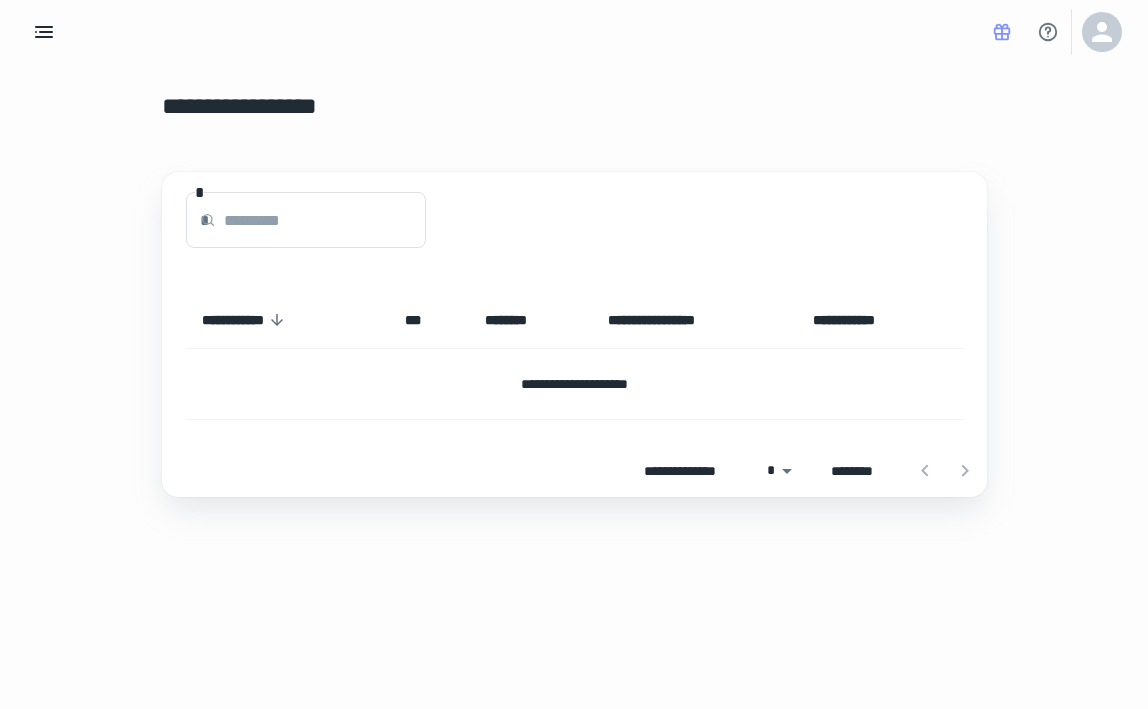 click on "**********" at bounding box center [574, 384] 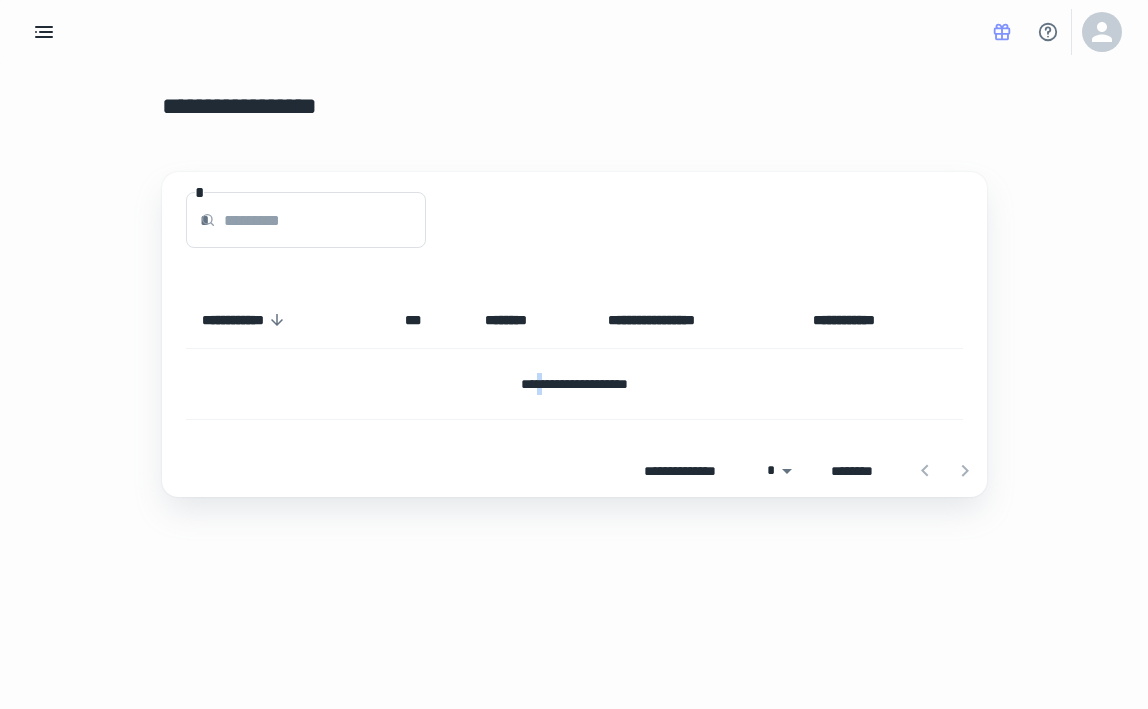 click on "**********" at bounding box center [574, 384] 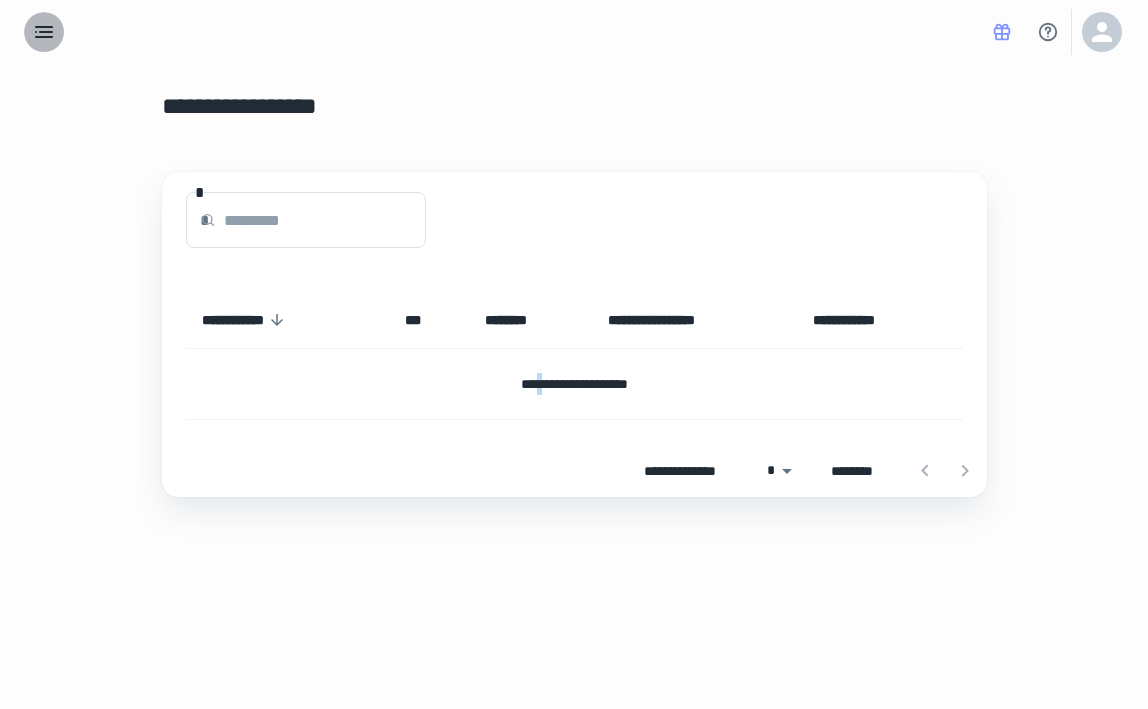 click 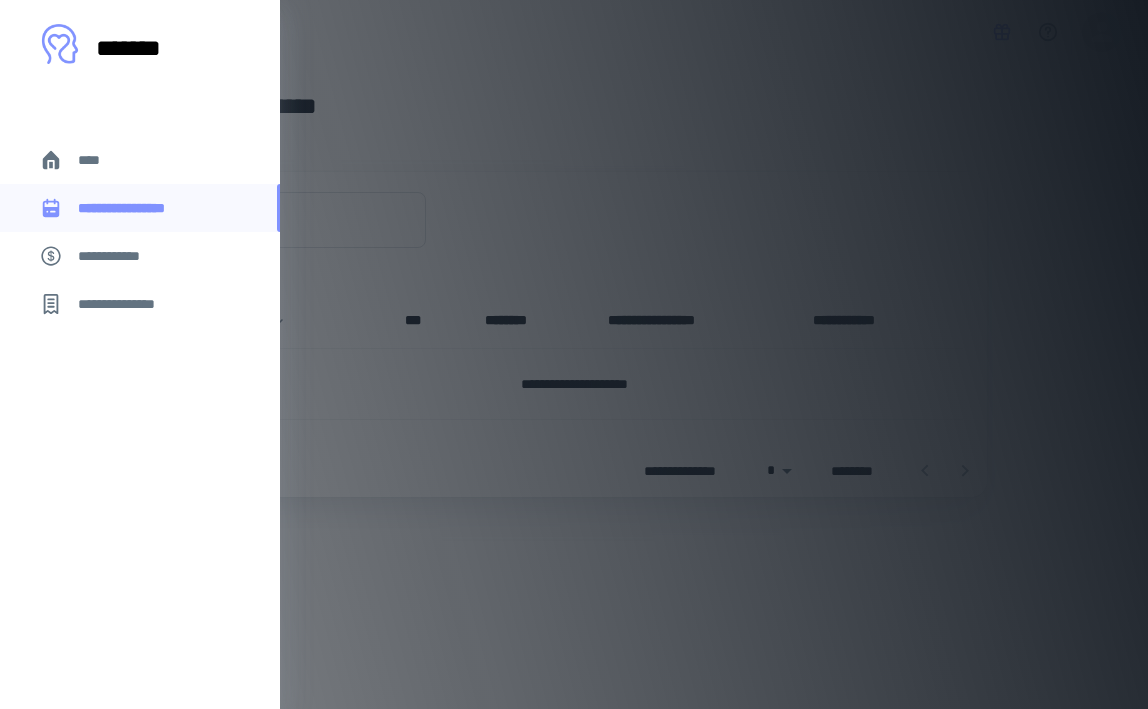 click at bounding box center [574, 354] 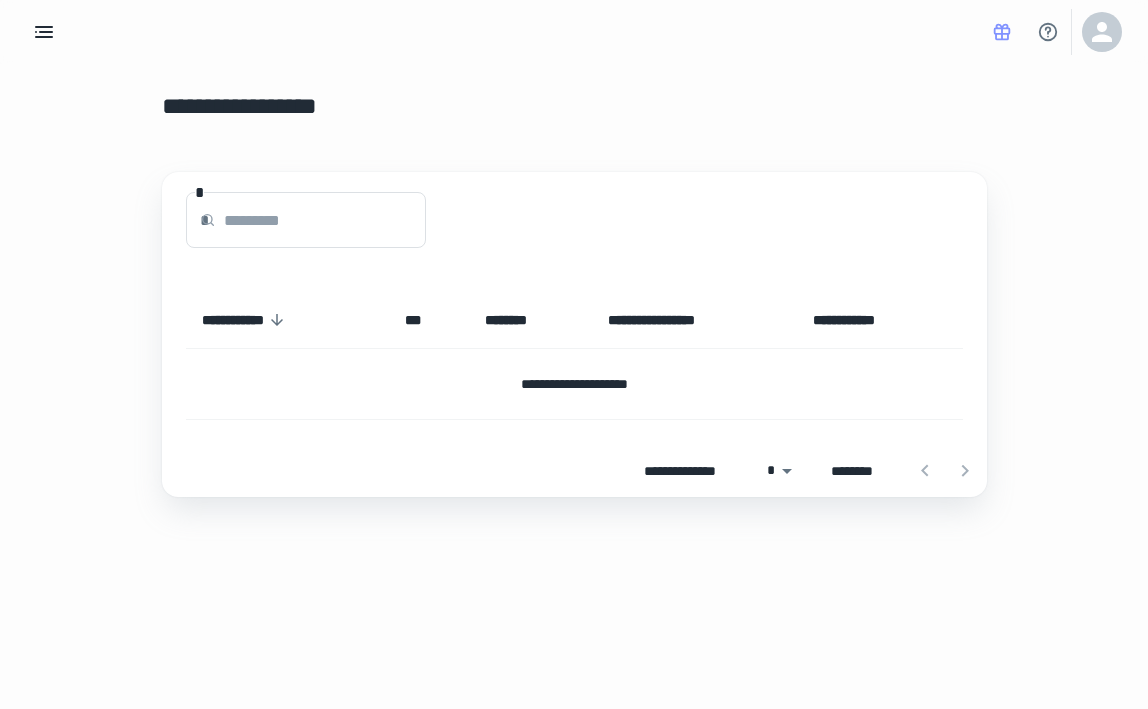 click on "**********" at bounding box center (574, 384) 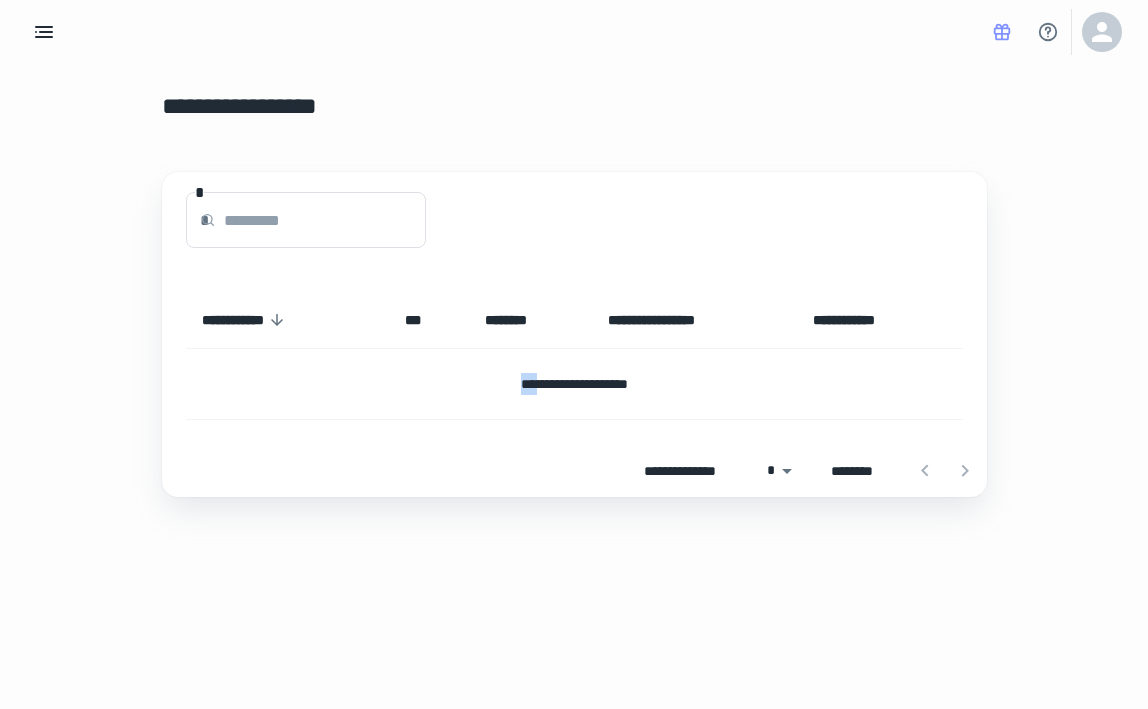 click on "**********" at bounding box center (574, 384) 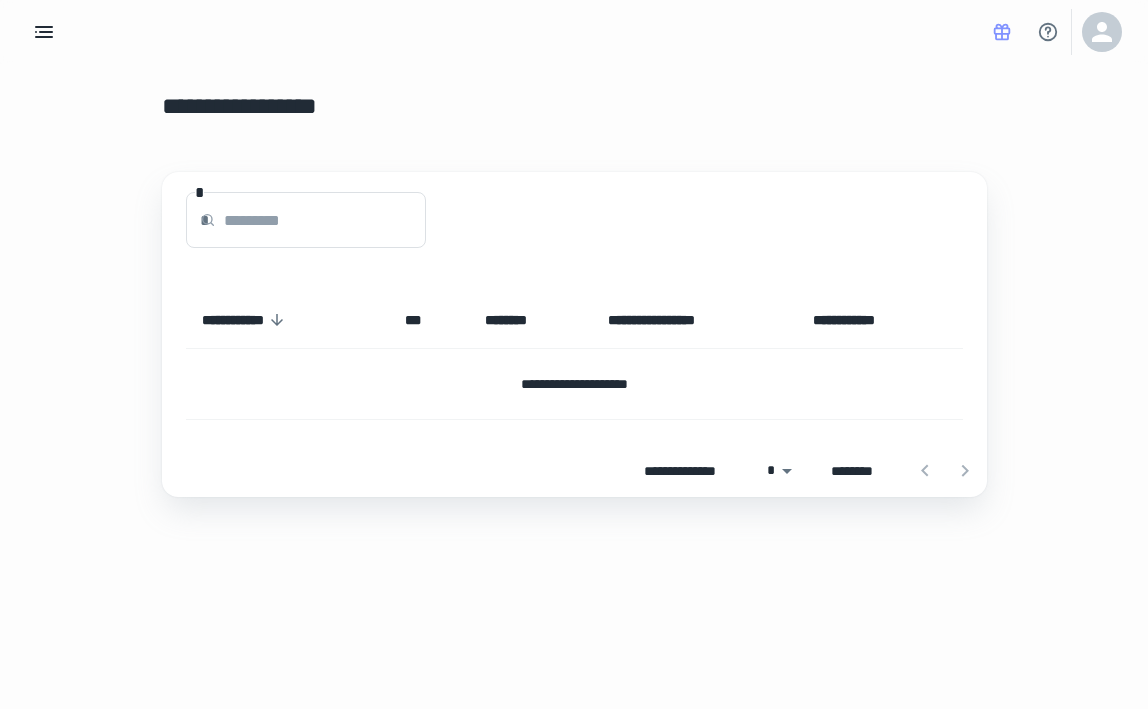 click on "**********" at bounding box center (574, 384) 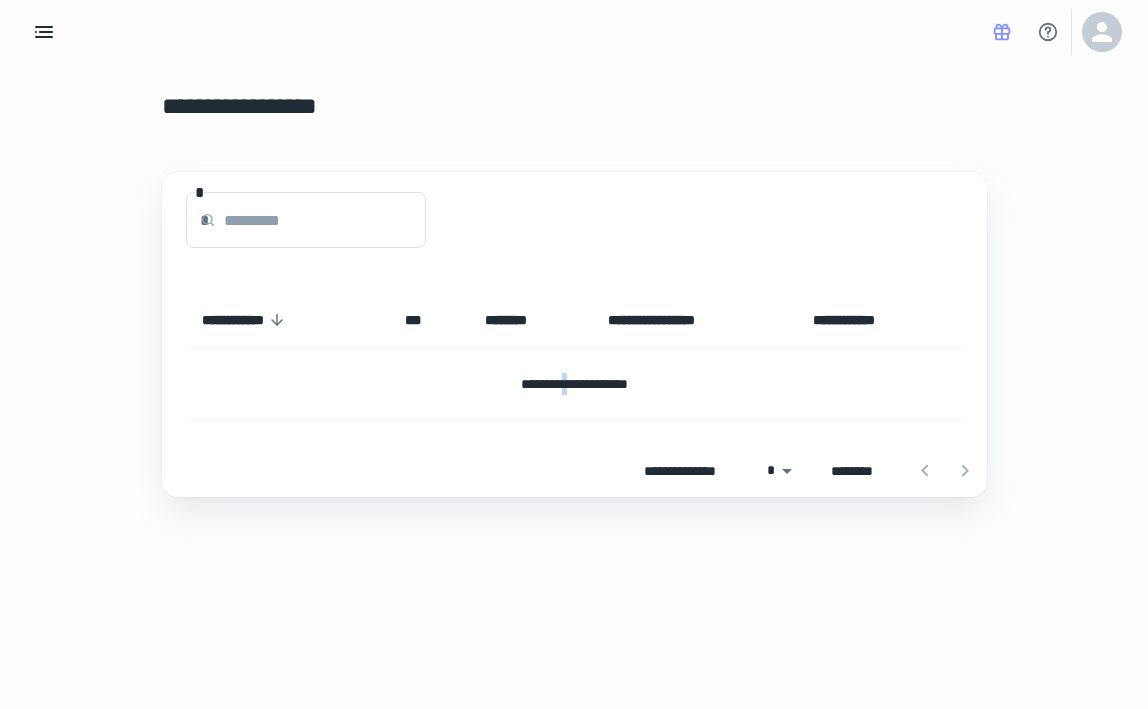 click on "**********" at bounding box center [574, 384] 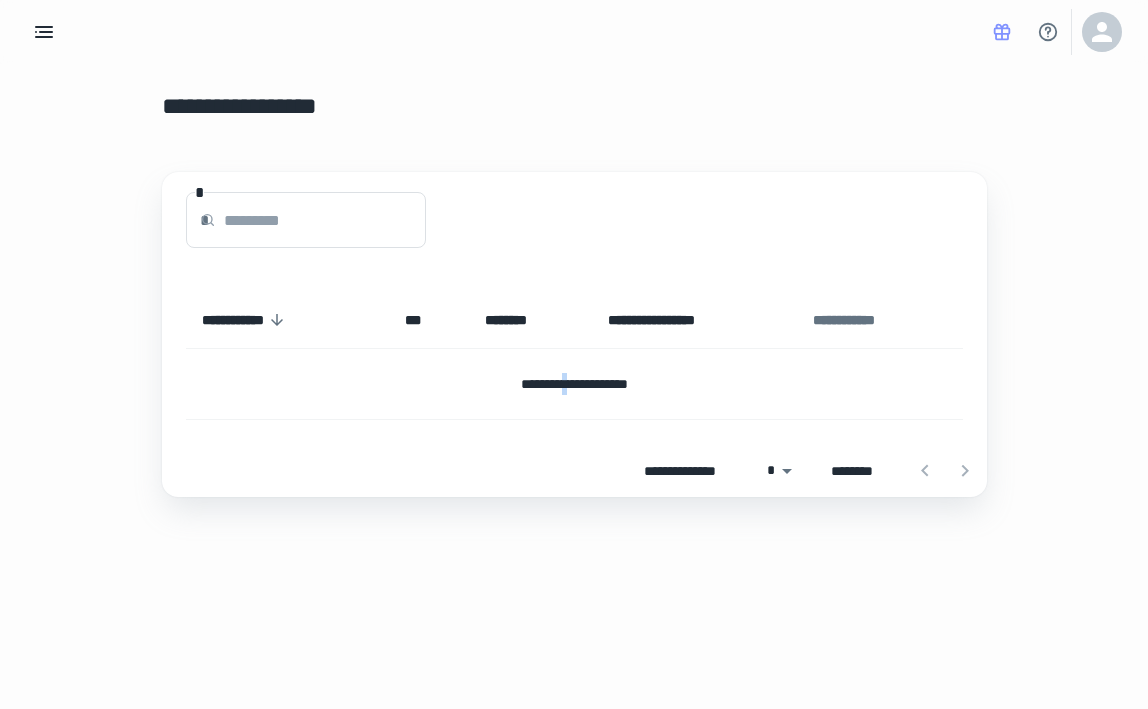 click on "**********" at bounding box center (855, 320) 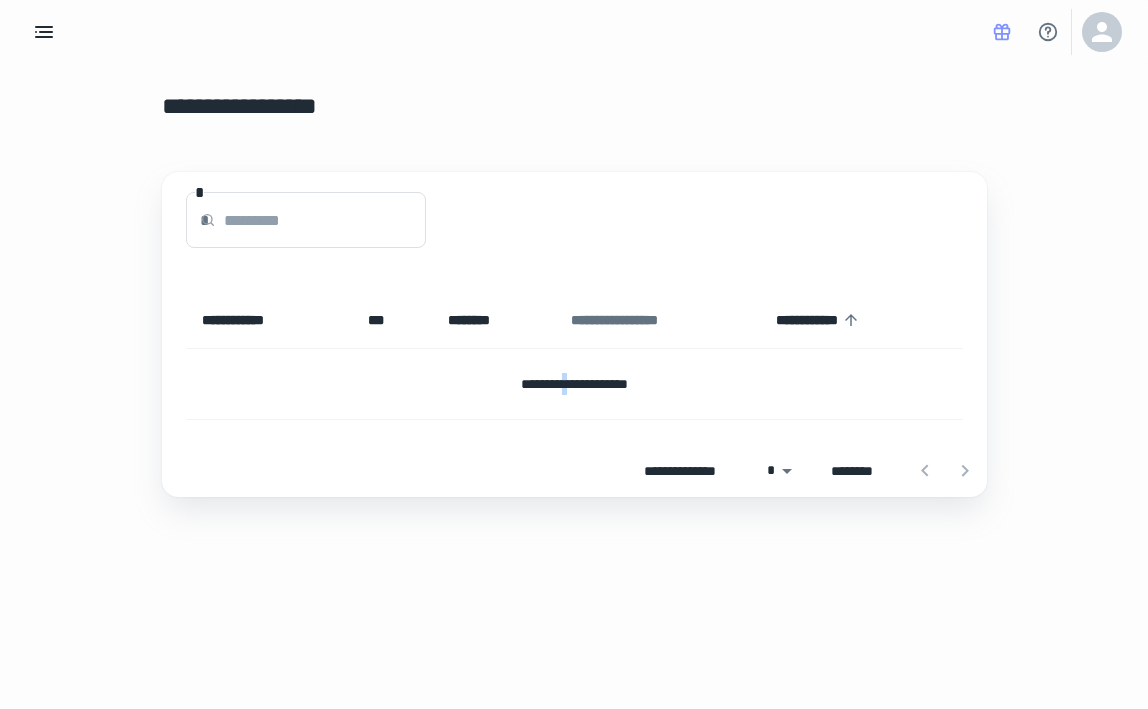 click on "**********" at bounding box center (627, 320) 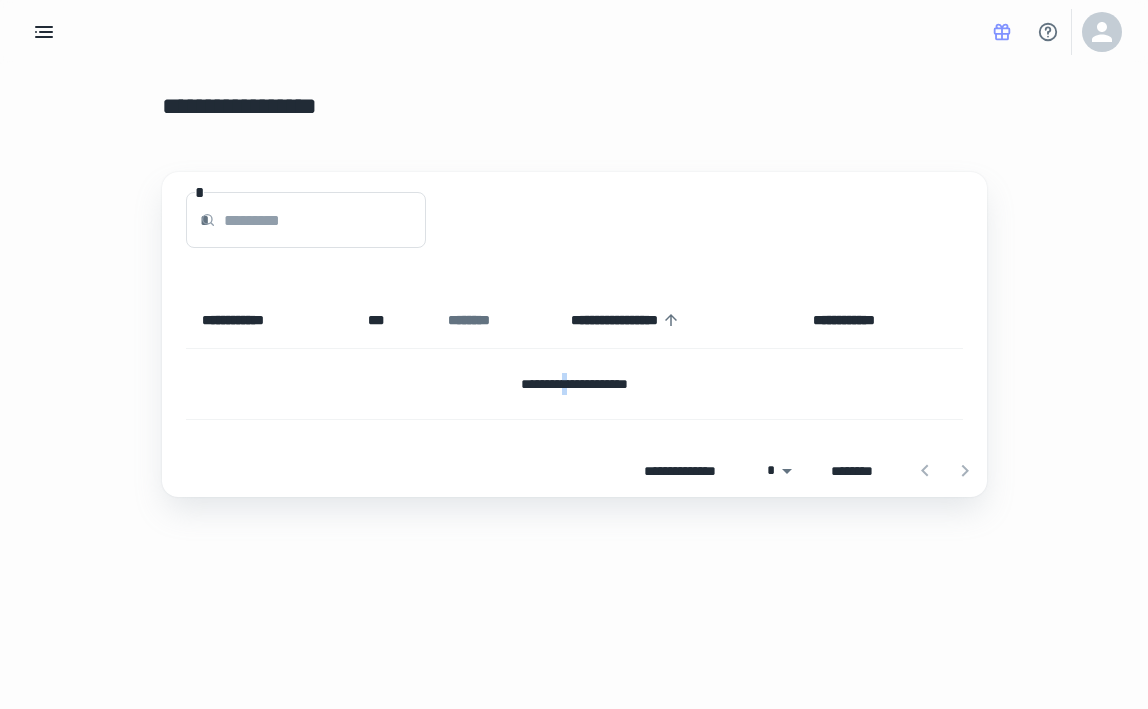 drag, startPoint x: 463, startPoint y: 312, endPoint x: 471, endPoint y: 327, distance: 17 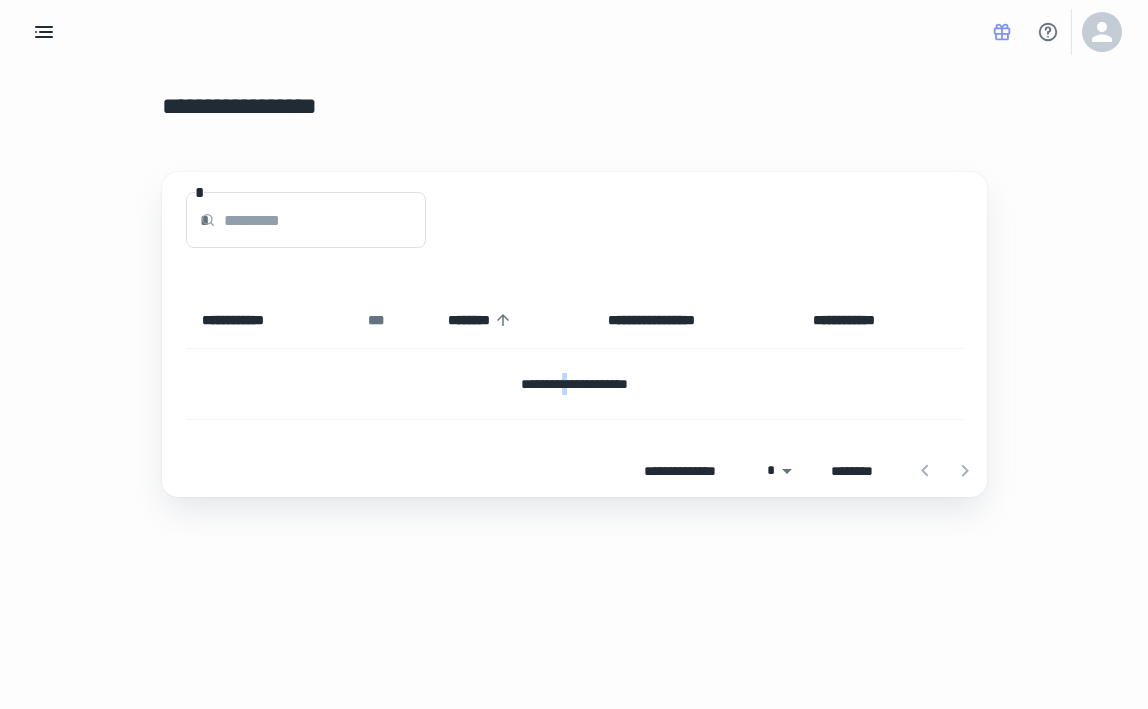 drag, startPoint x: 379, startPoint y: 321, endPoint x: 366, endPoint y: 319, distance: 13.152946 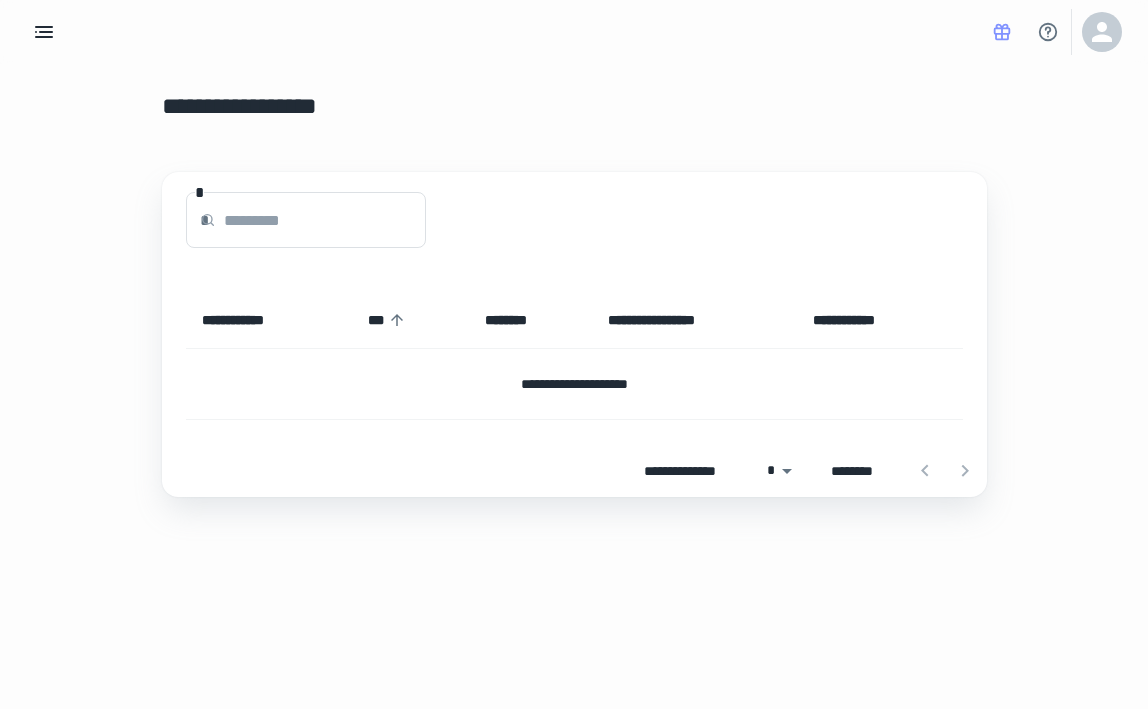 click on "**********" at bounding box center (269, 320) 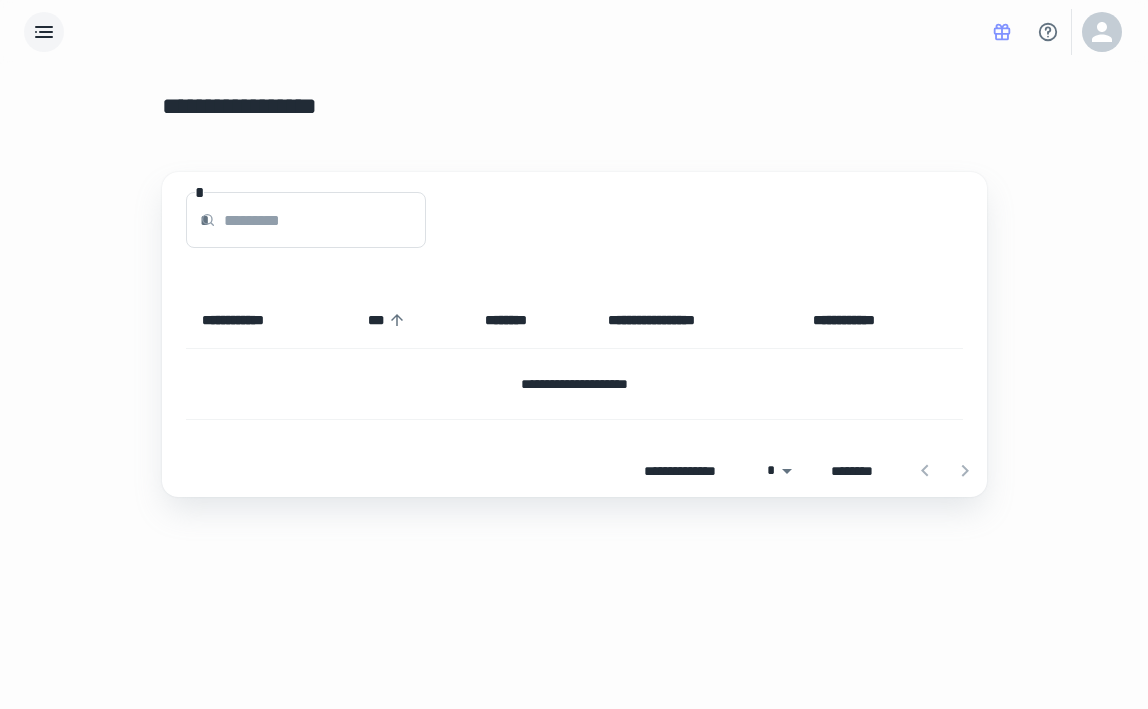 click 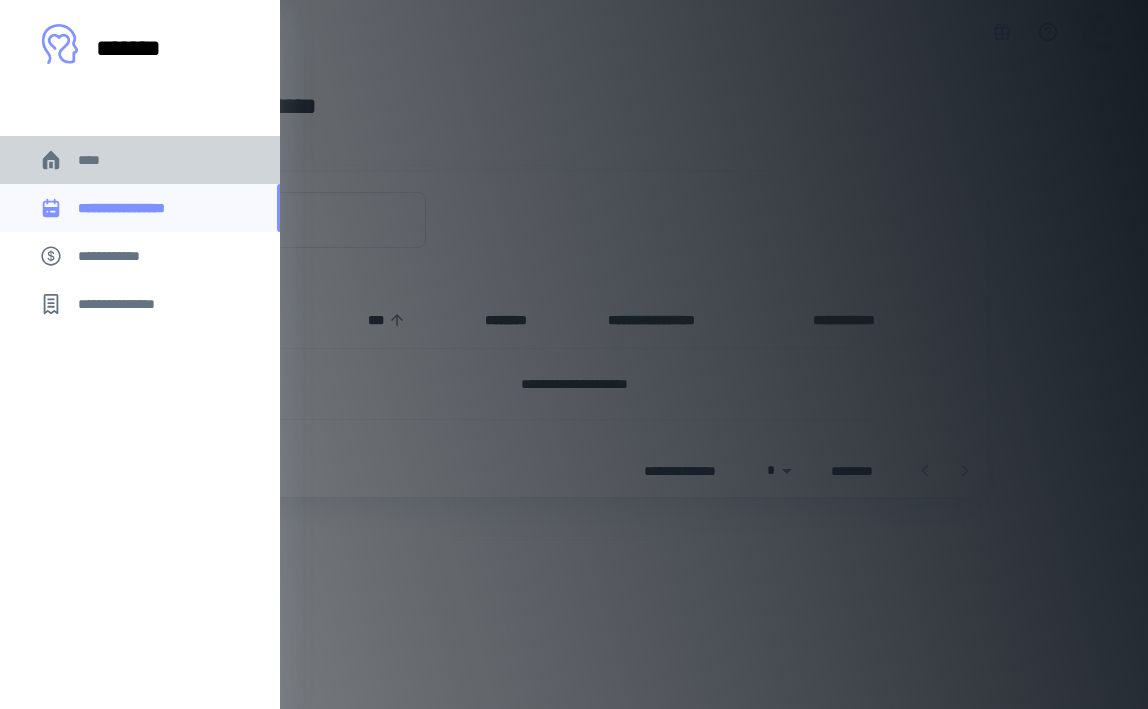 click on "****" at bounding box center [140, 160] 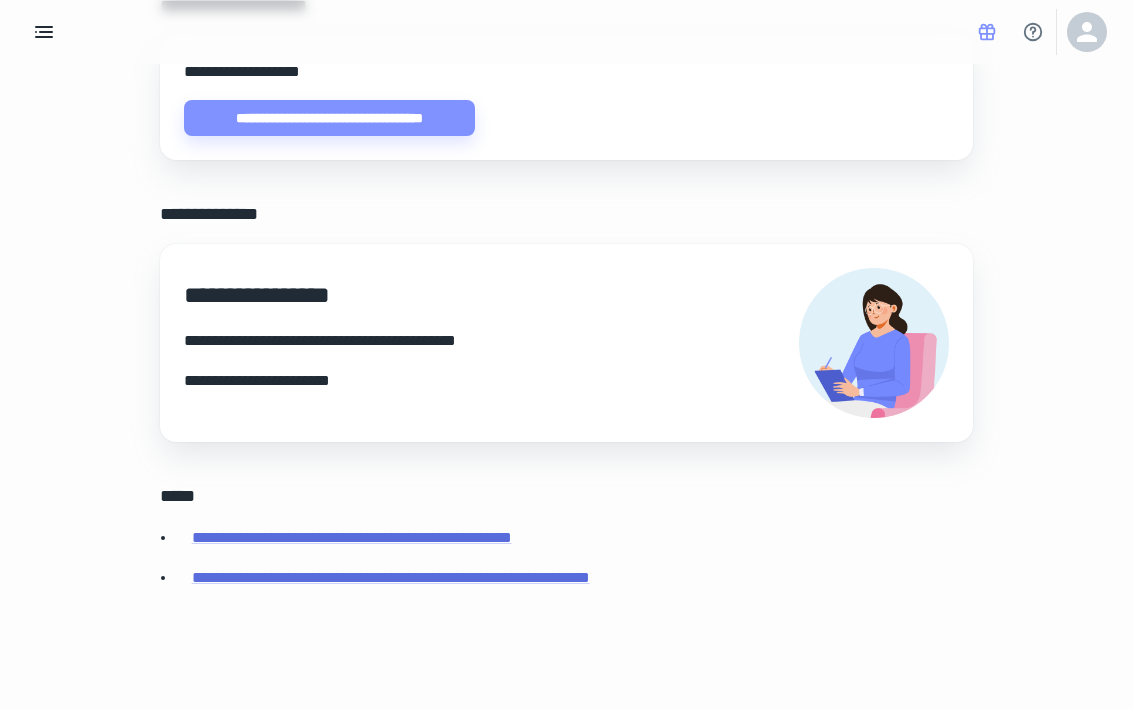 scroll, scrollTop: 730, scrollLeft: 0, axis: vertical 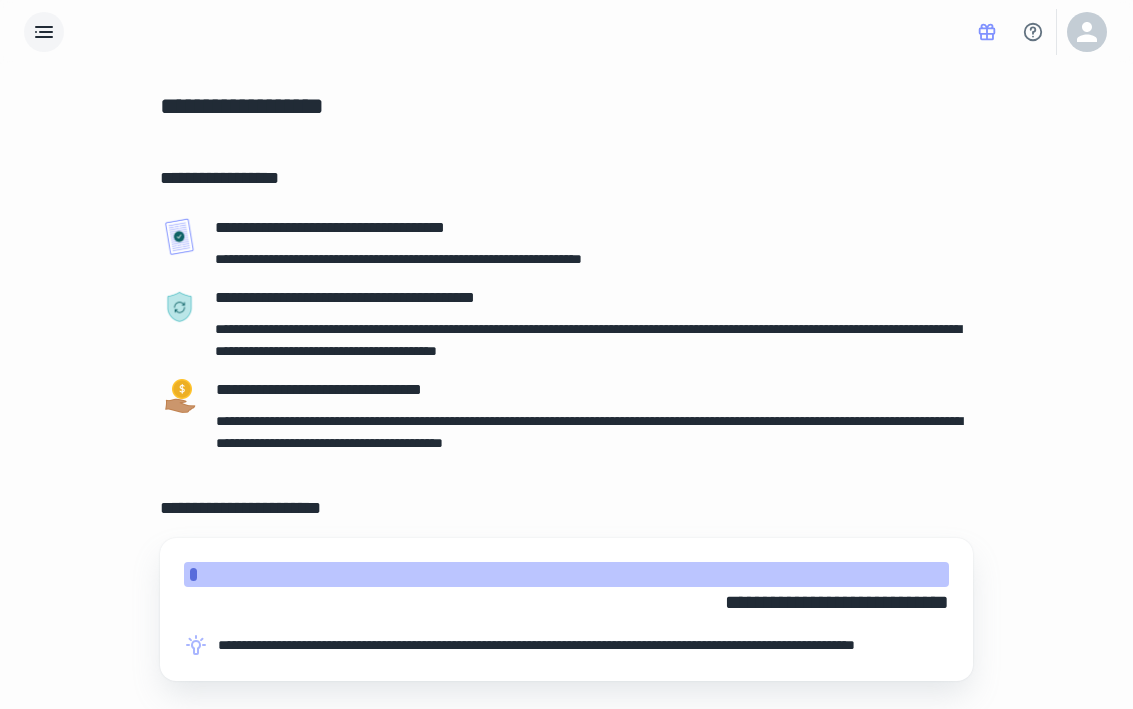click at bounding box center (44, 32) 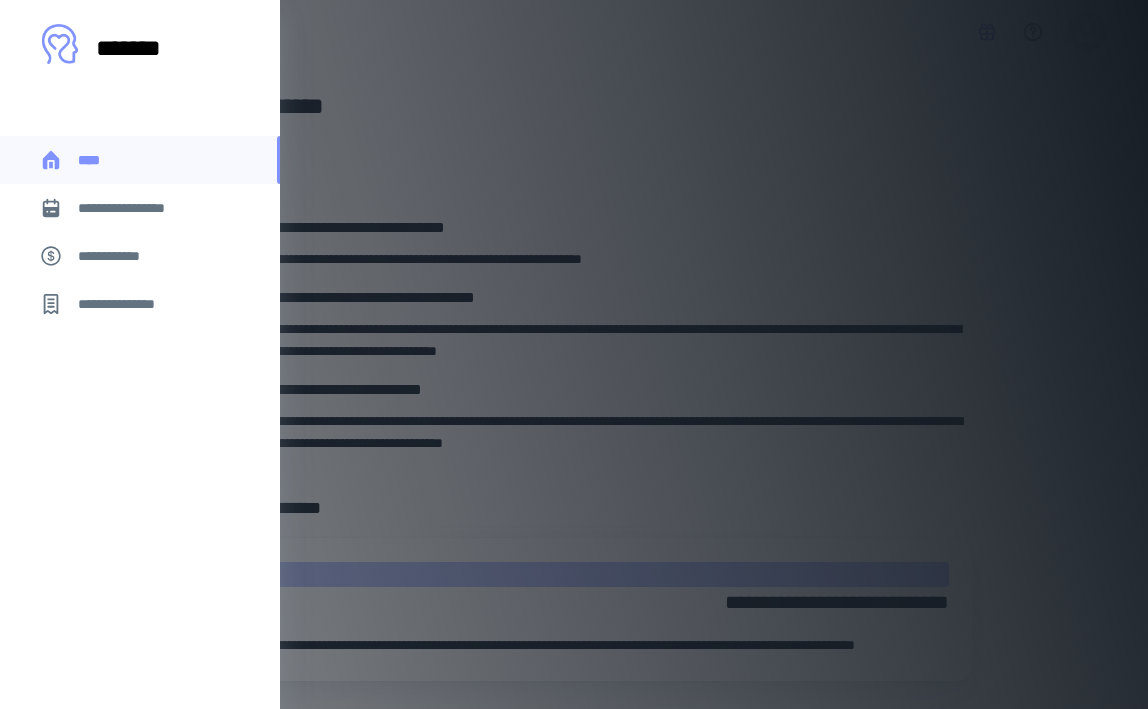 click on "**********" at bounding box center (119, 256) 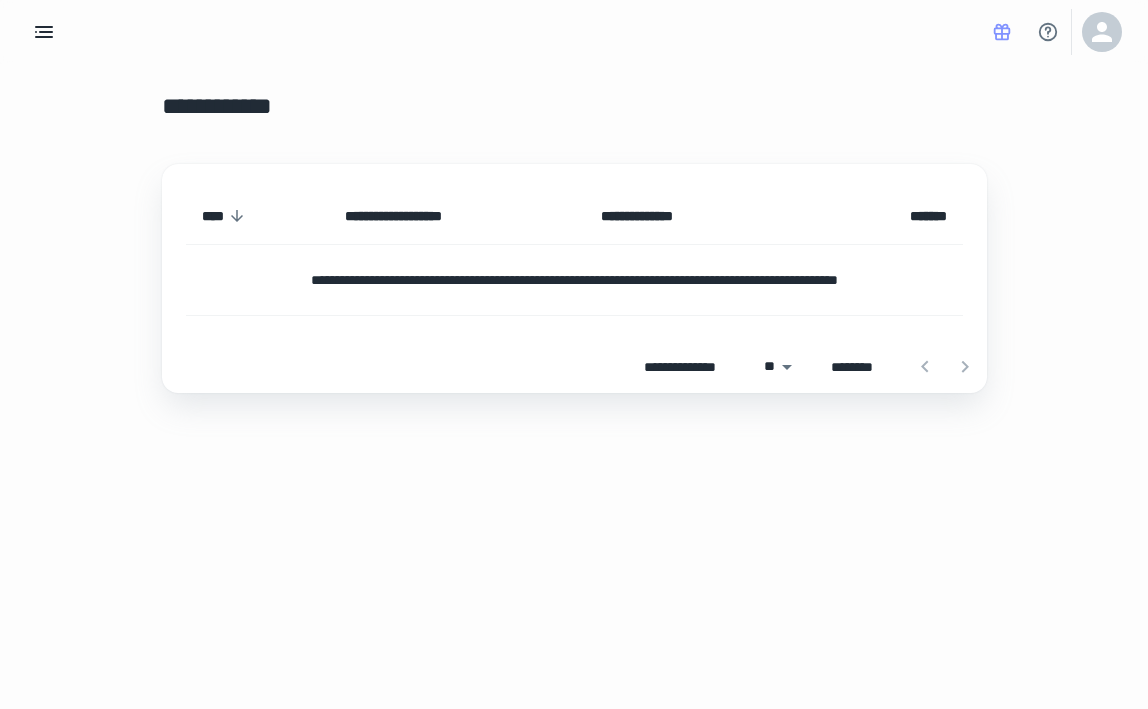 click on "**********" at bounding box center (574, 280) 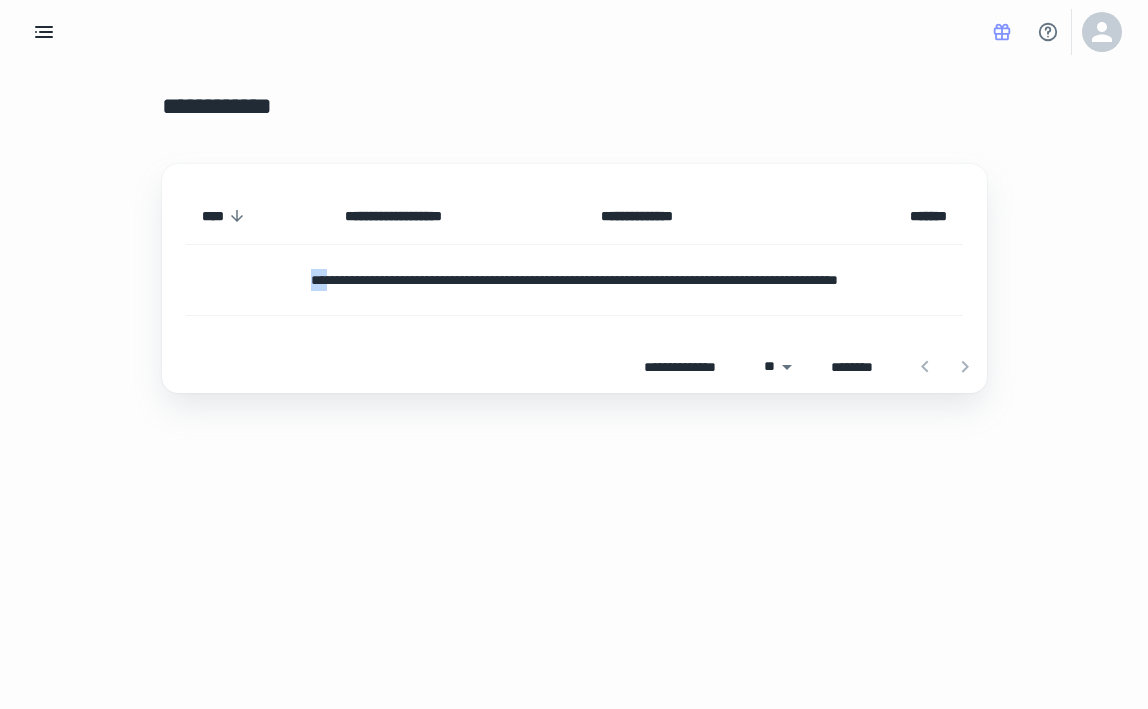 click on "**********" at bounding box center [574, 280] 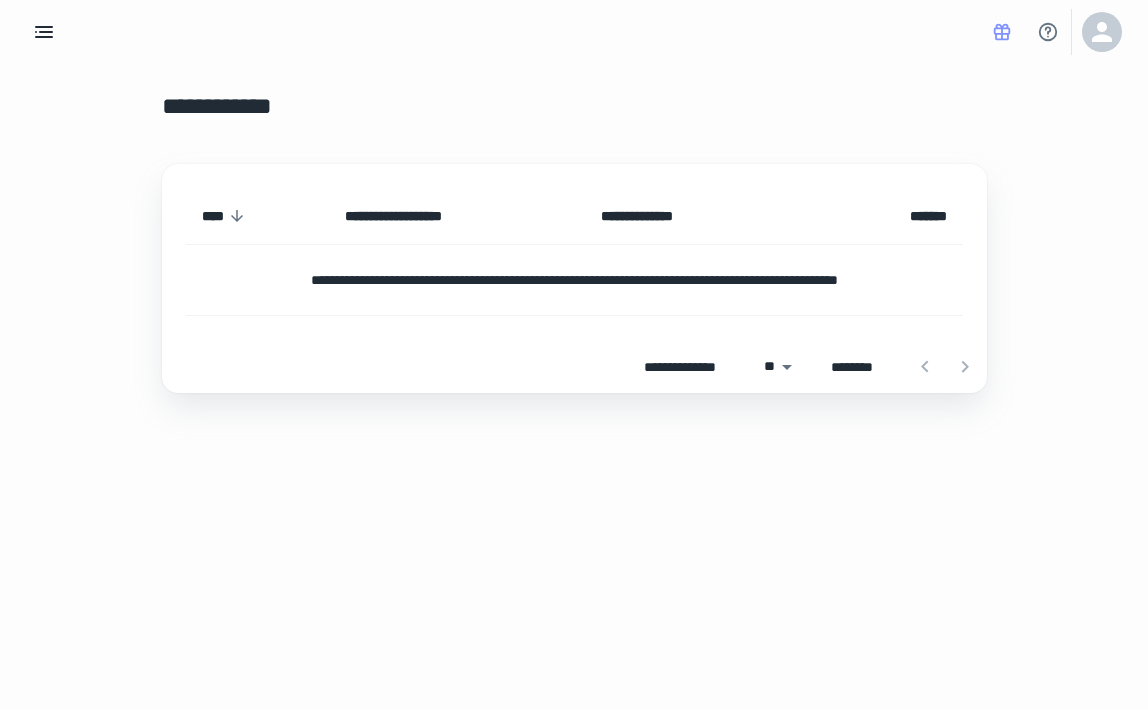 click on "**********" at bounding box center [574, 280] 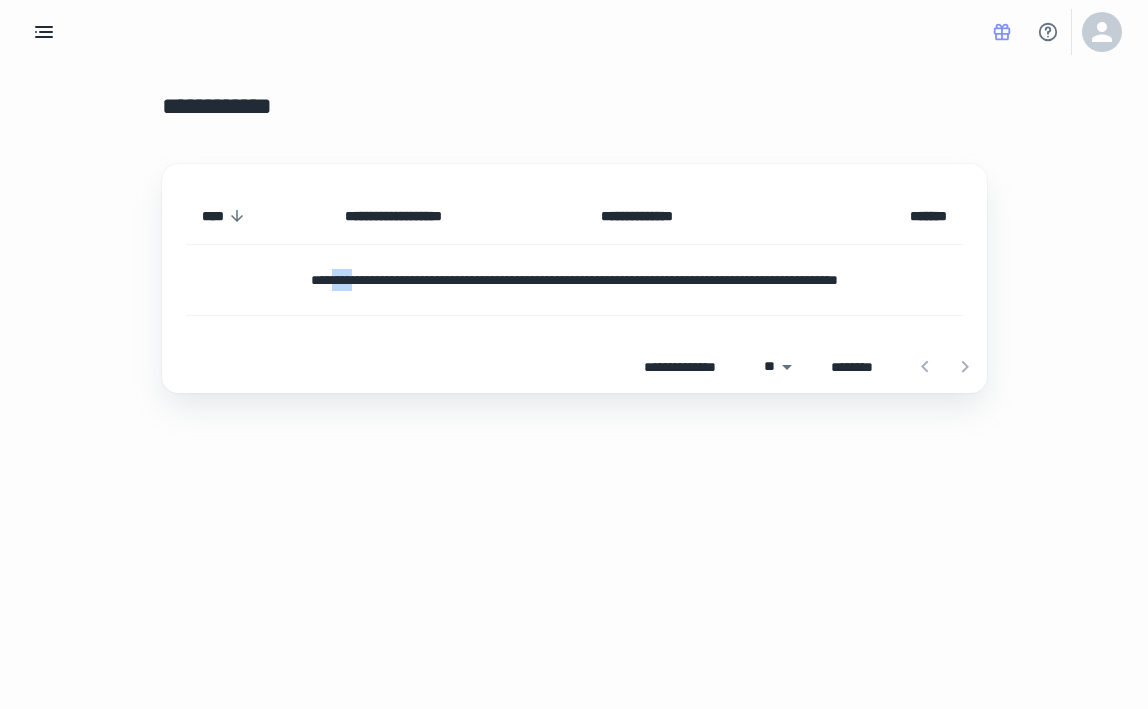 click on "**********" at bounding box center (574, 280) 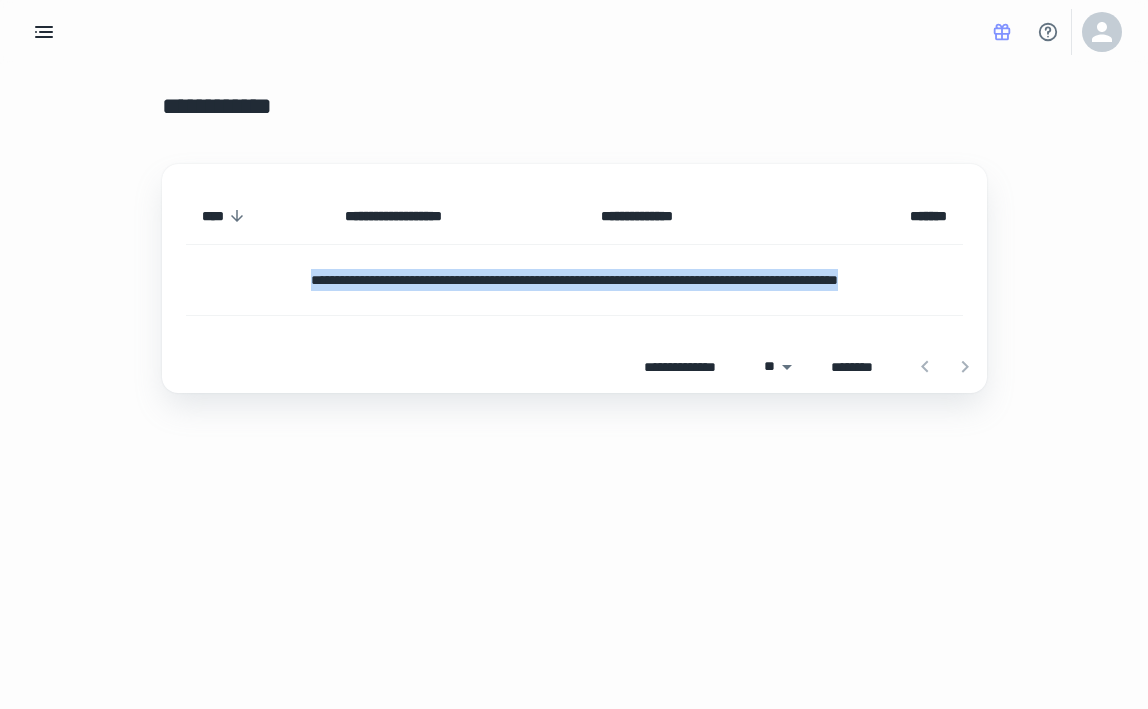 click on "**********" at bounding box center [574, 280] 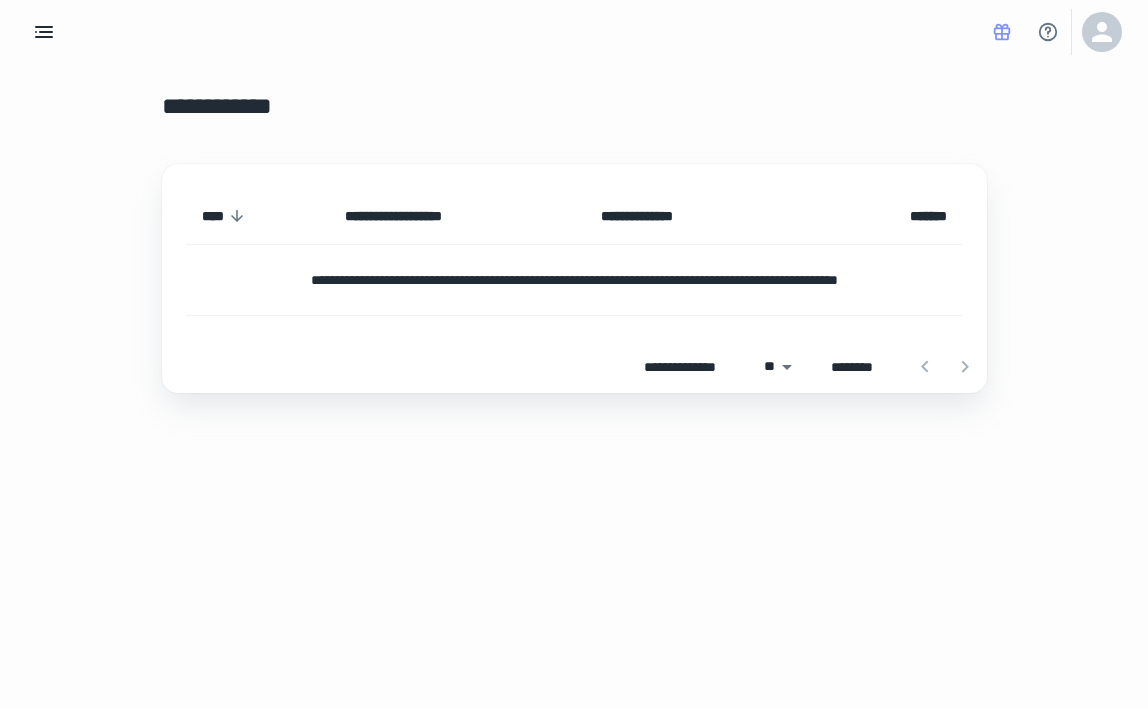 click on "**********" at bounding box center [574, 280] 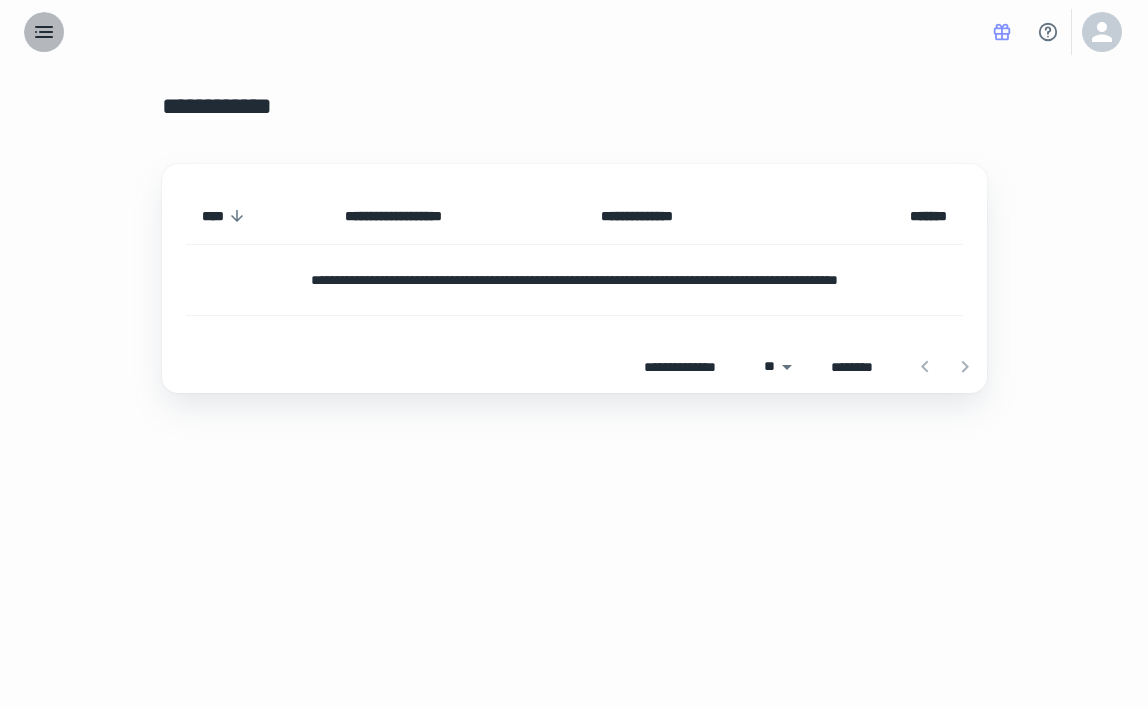click at bounding box center (44, 32) 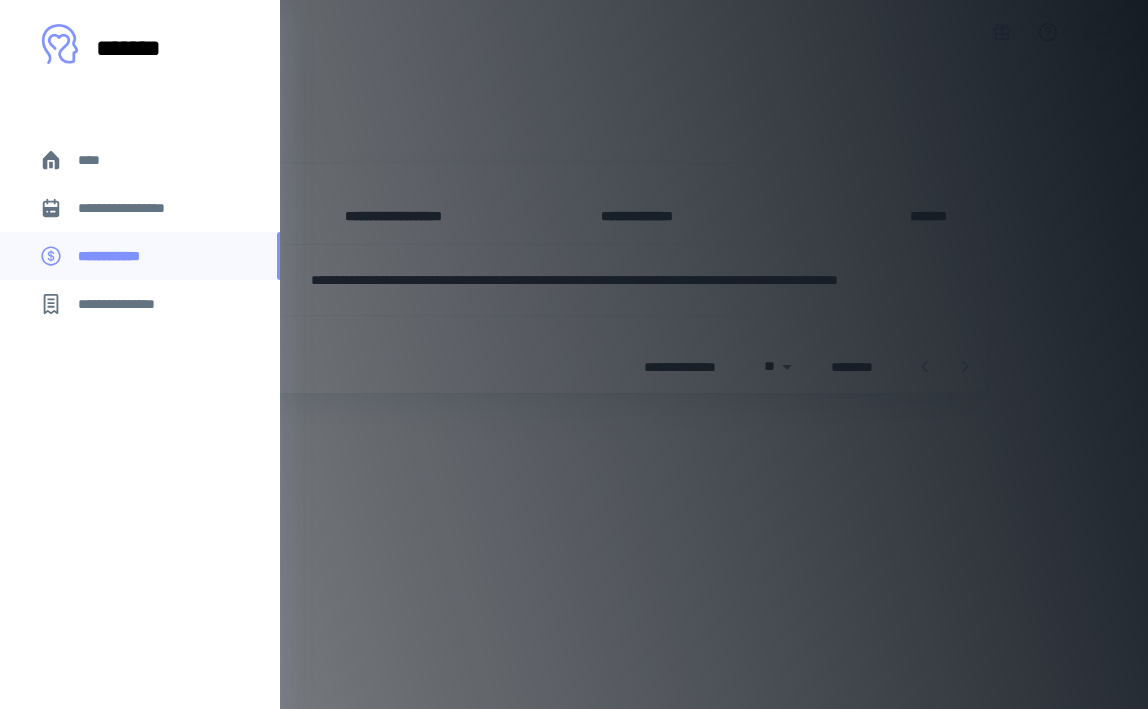click on "**********" at bounding box center (136, 208) 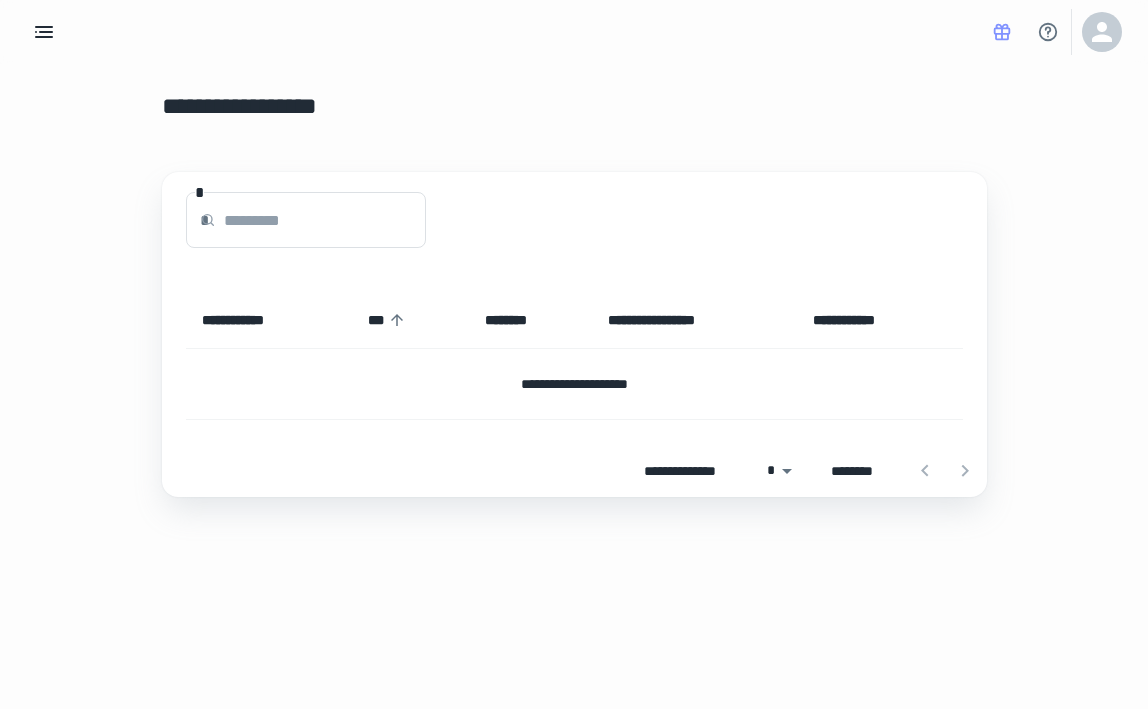 type 